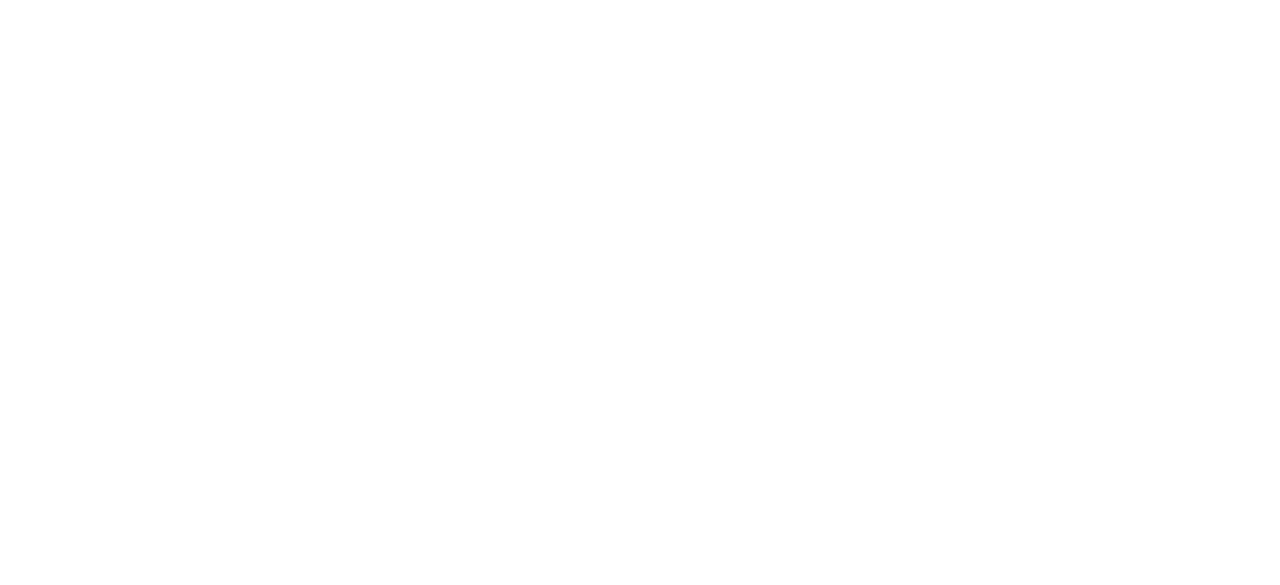 scroll, scrollTop: 0, scrollLeft: 0, axis: both 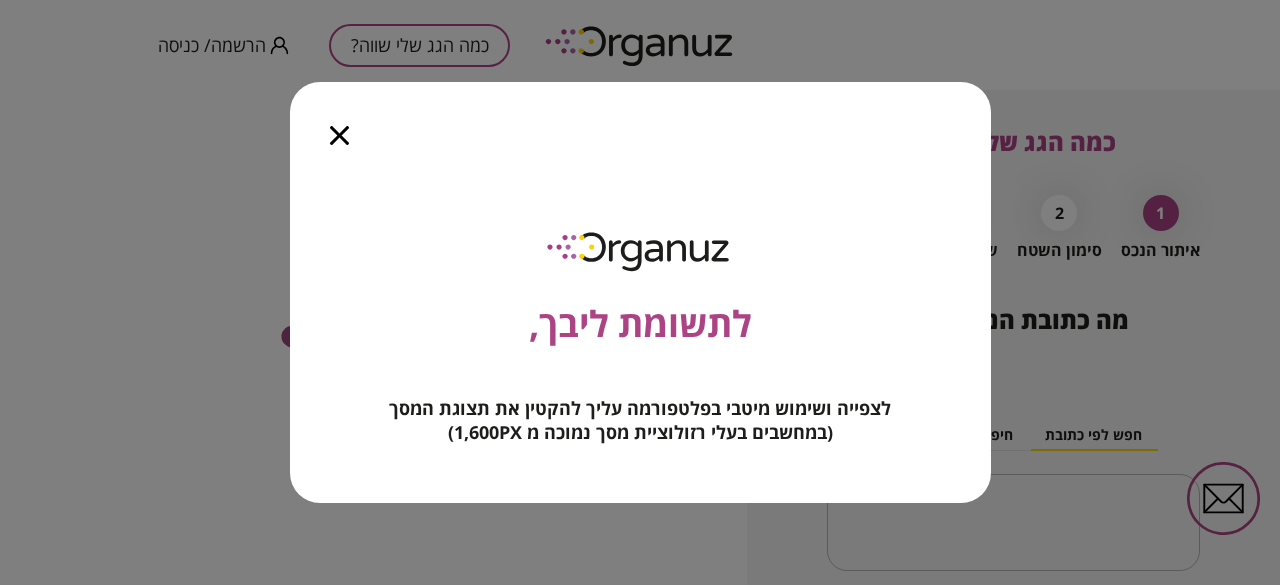 click 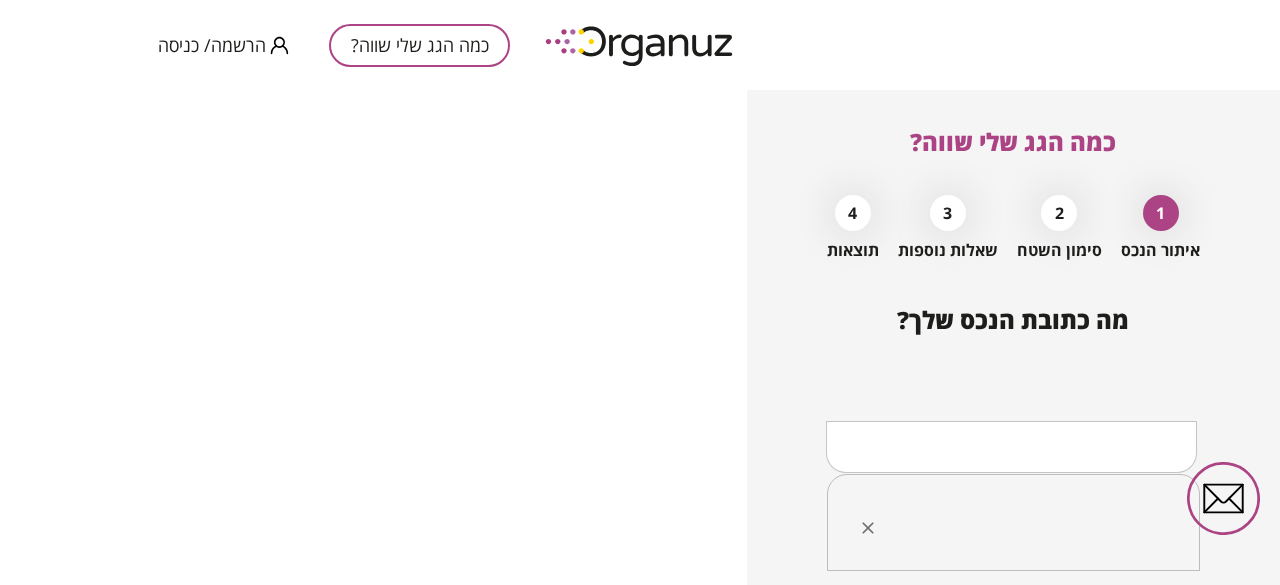click at bounding box center [1021, 523] 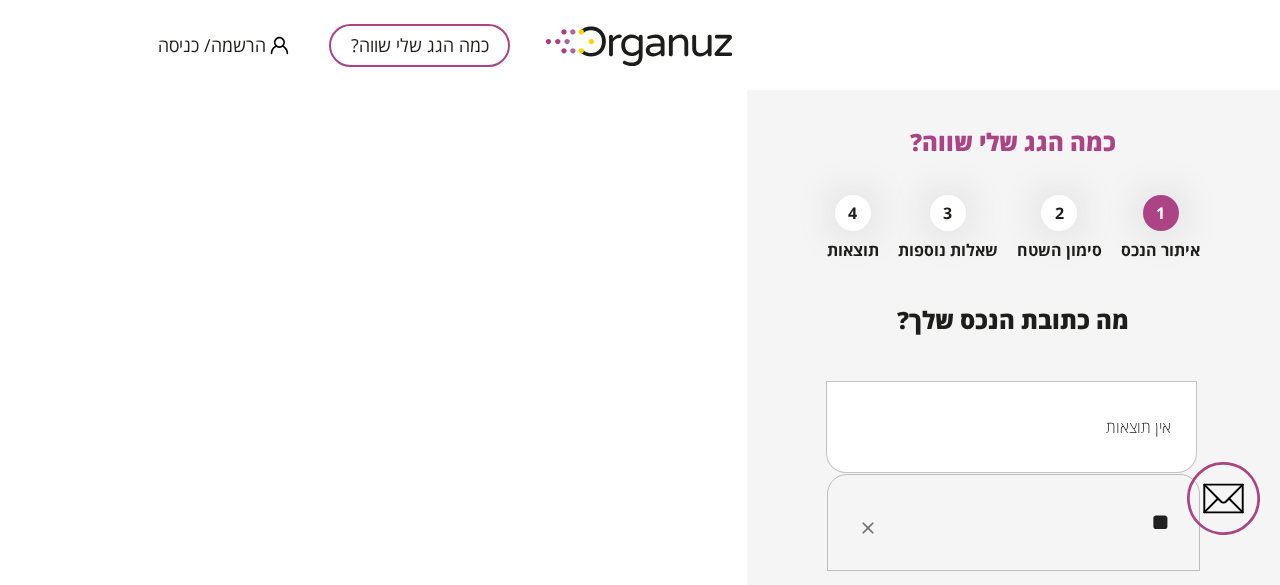 type on "*" 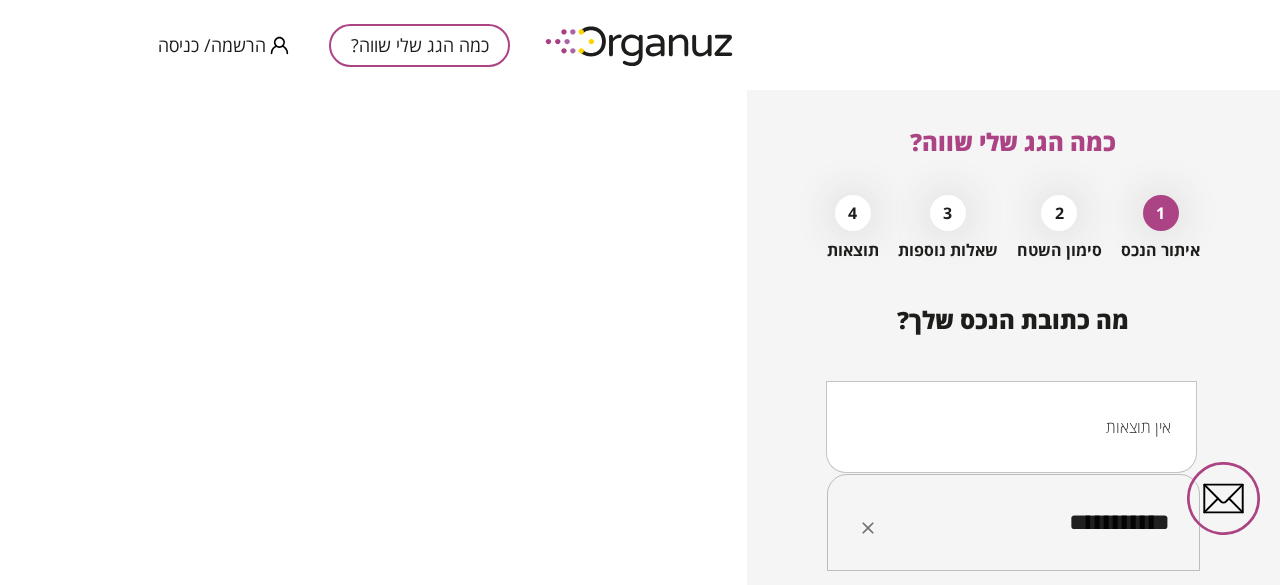 click on "**********" at bounding box center [1021, 523] 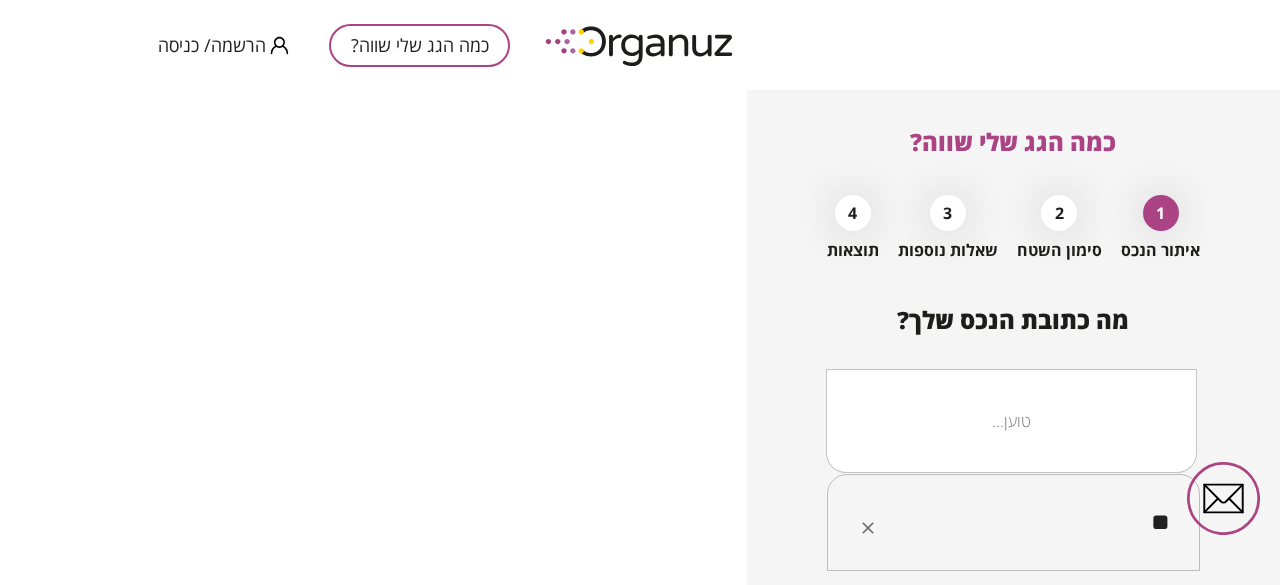 type on "*" 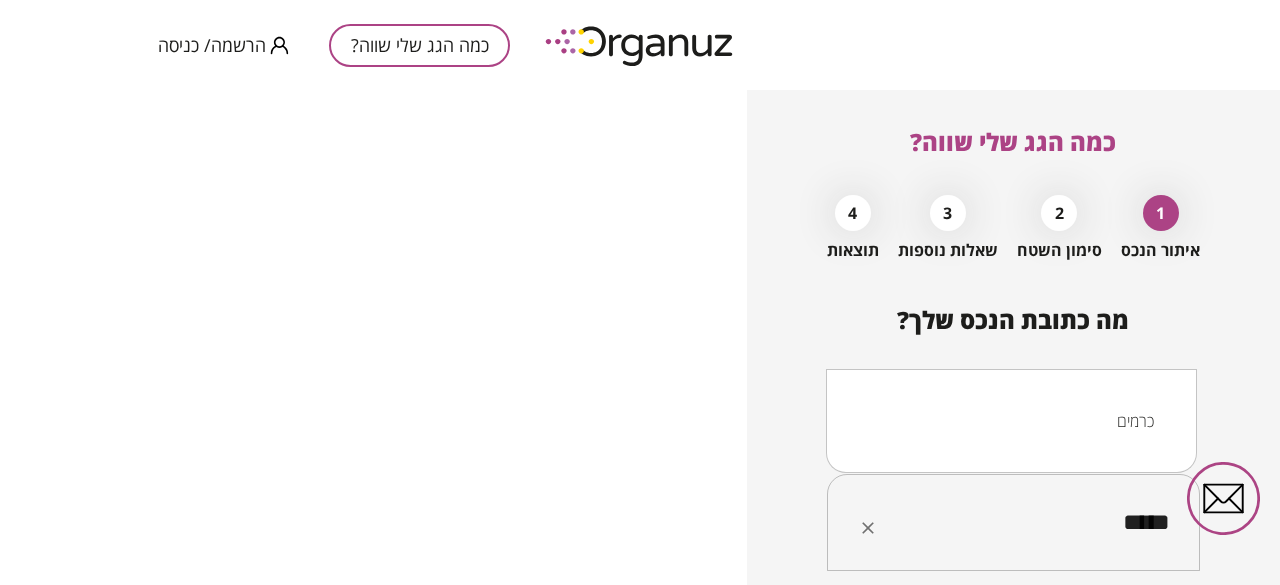 click on "כרמים" at bounding box center (1011, 421) 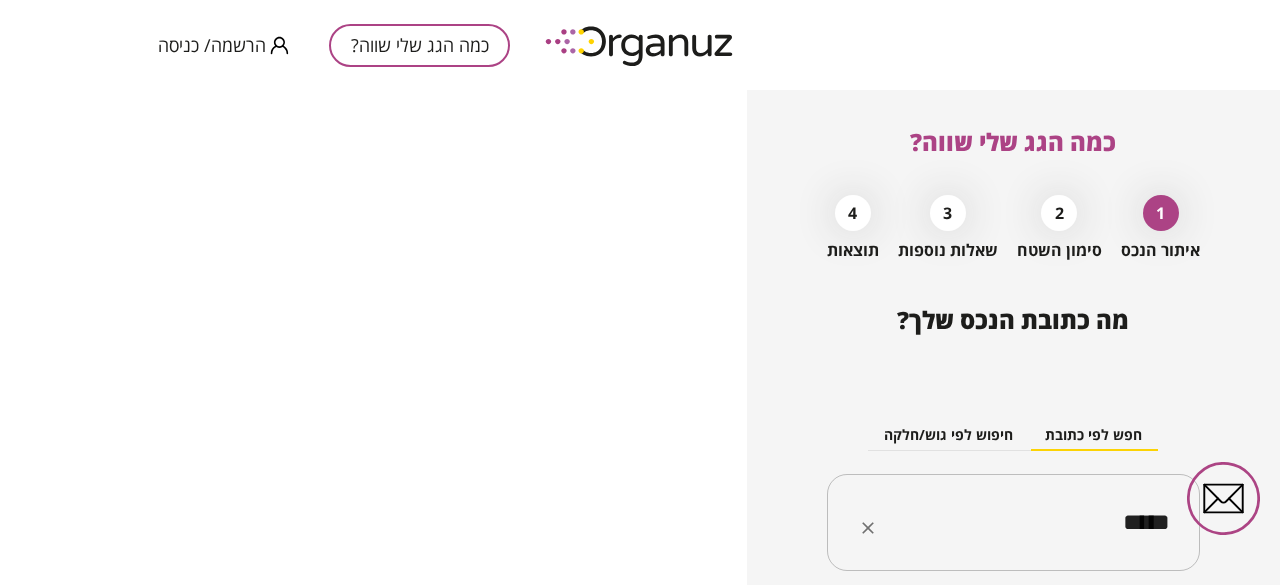 type on "*****" 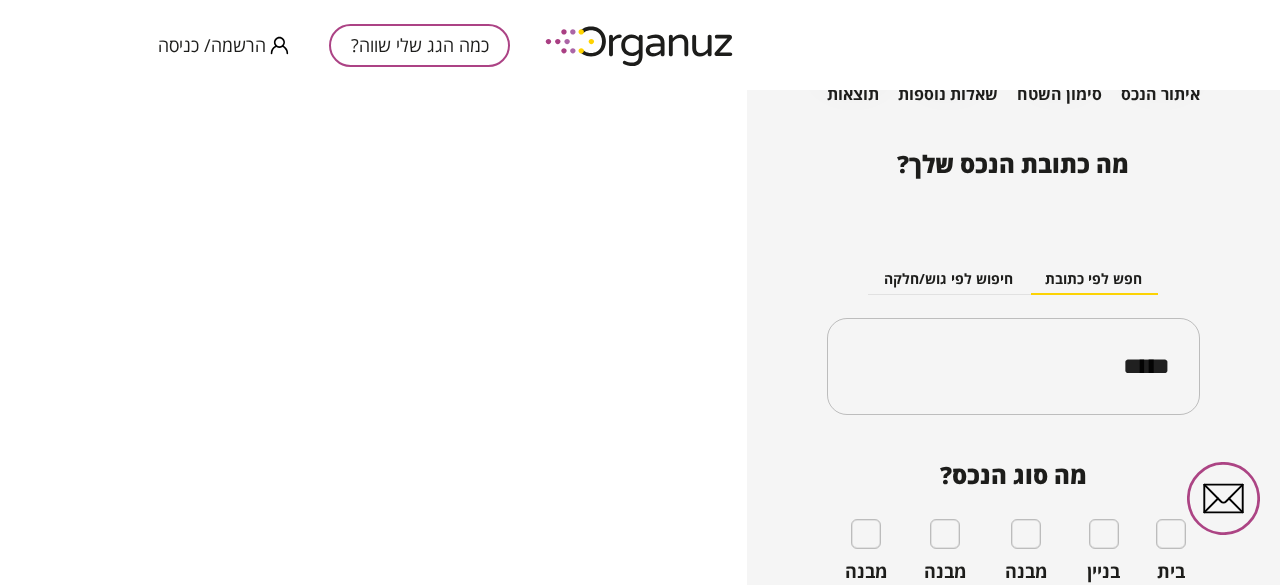 scroll, scrollTop: 257, scrollLeft: 0, axis: vertical 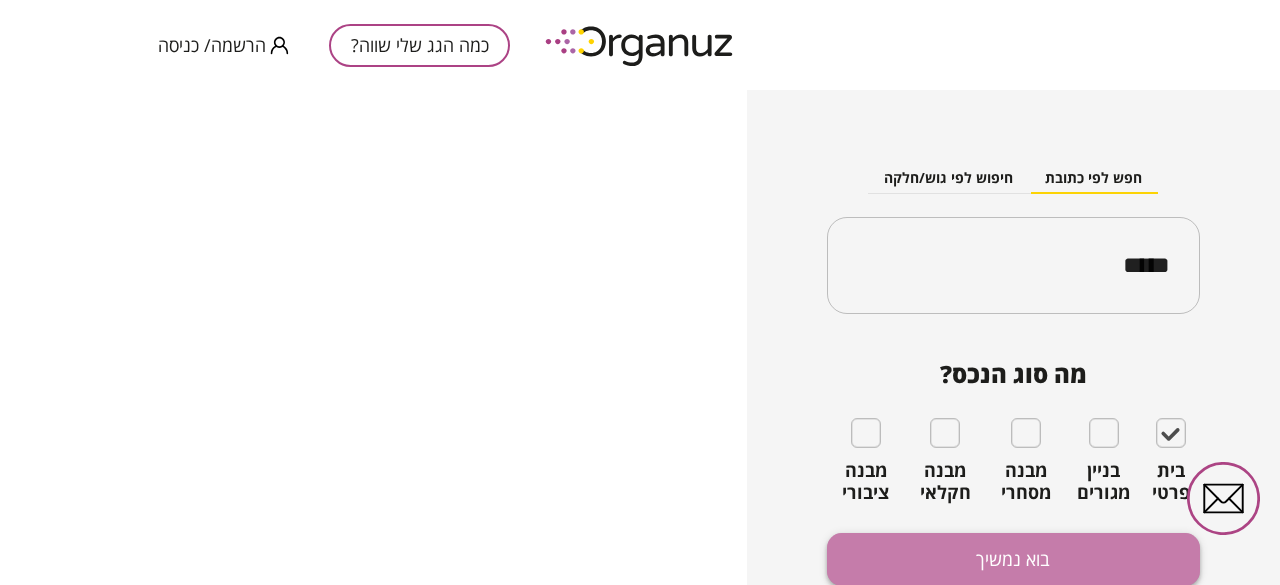 click on "בוא נמשיך" at bounding box center [1013, 559] 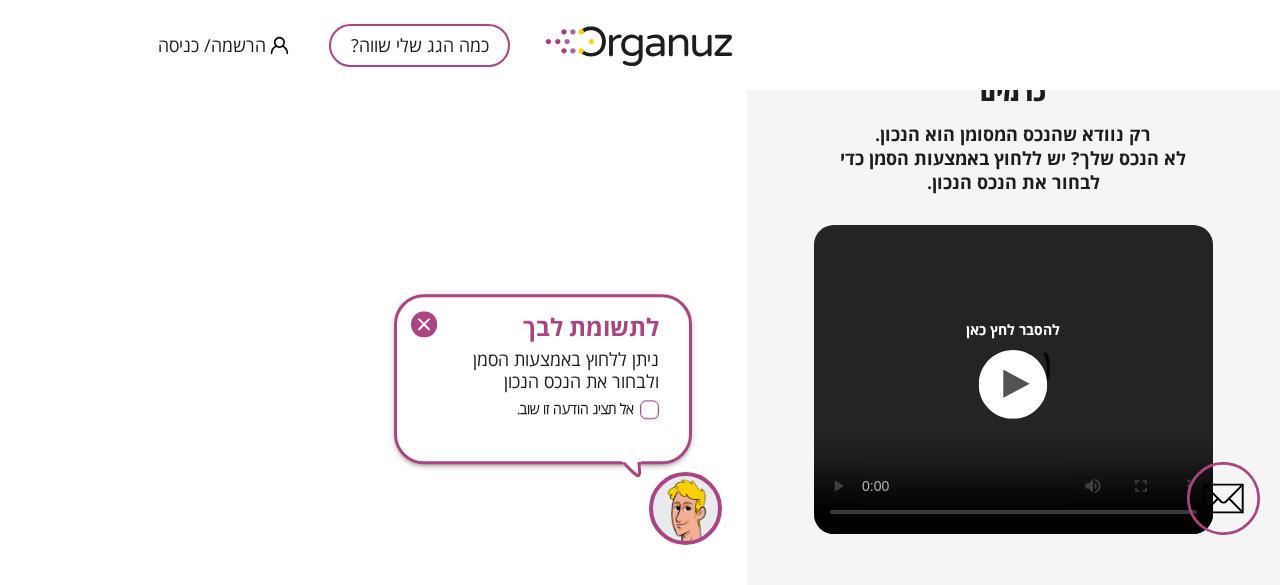 scroll, scrollTop: 317, scrollLeft: 0, axis: vertical 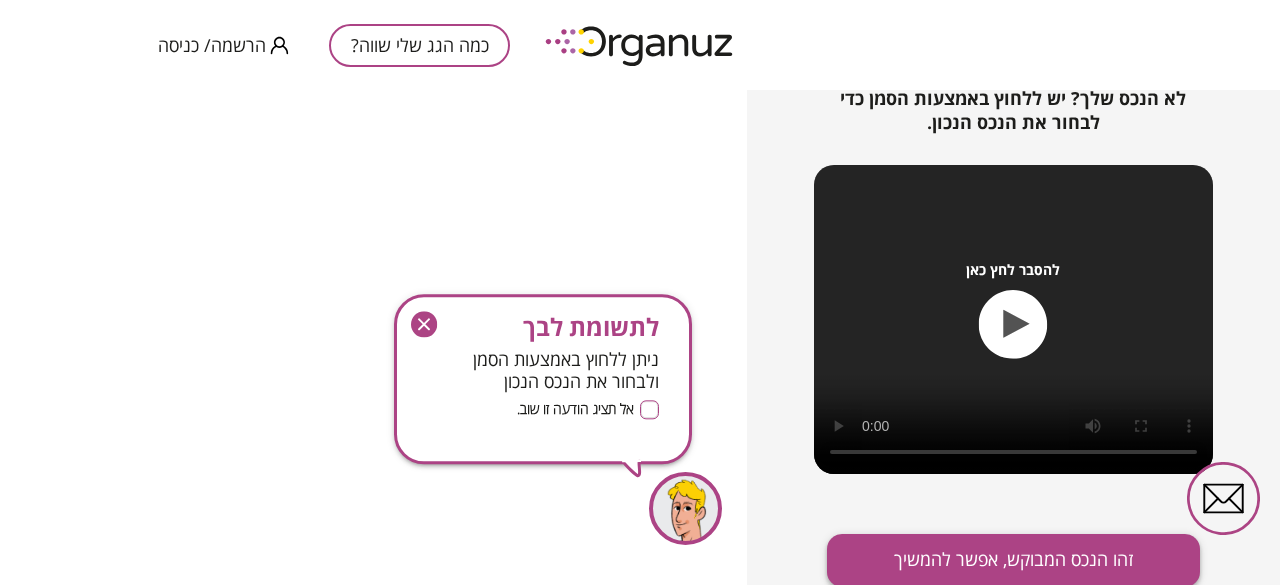 click on "זהו הנכס המבוקש, אפשר להמשיך" at bounding box center (1013, 560) 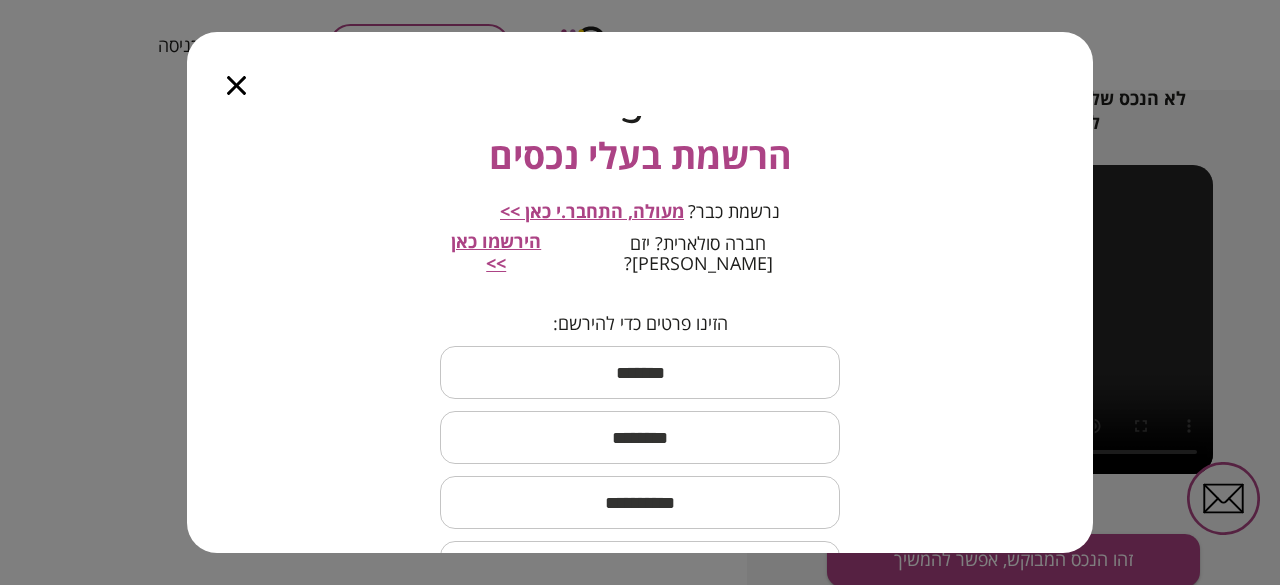 scroll, scrollTop: 78, scrollLeft: 0, axis: vertical 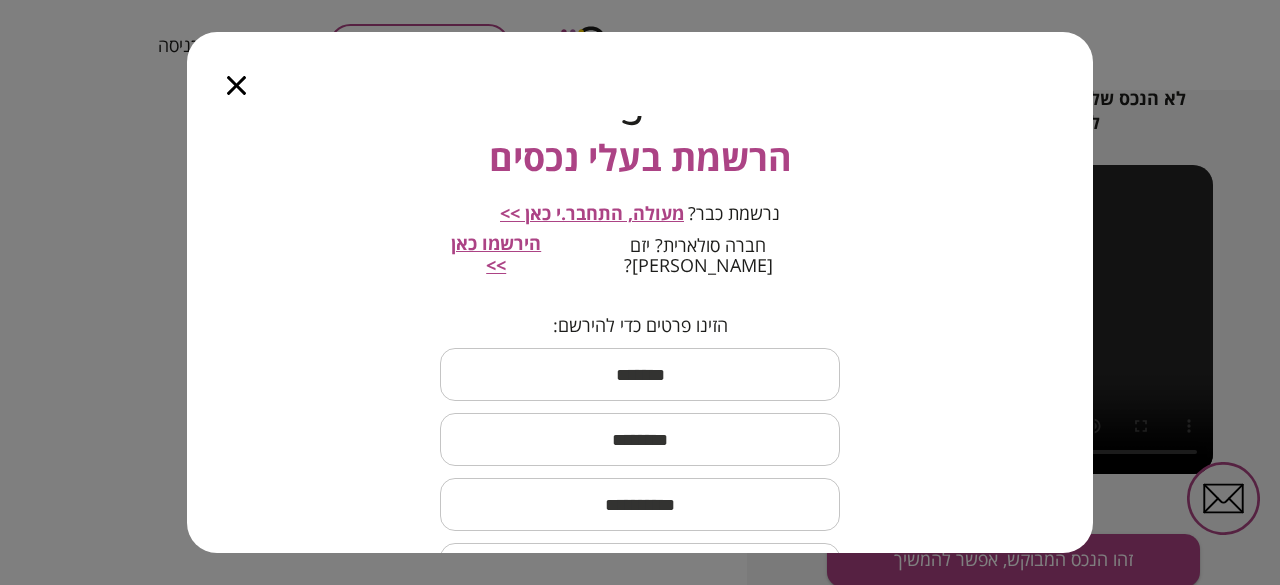 click at bounding box center [640, 374] 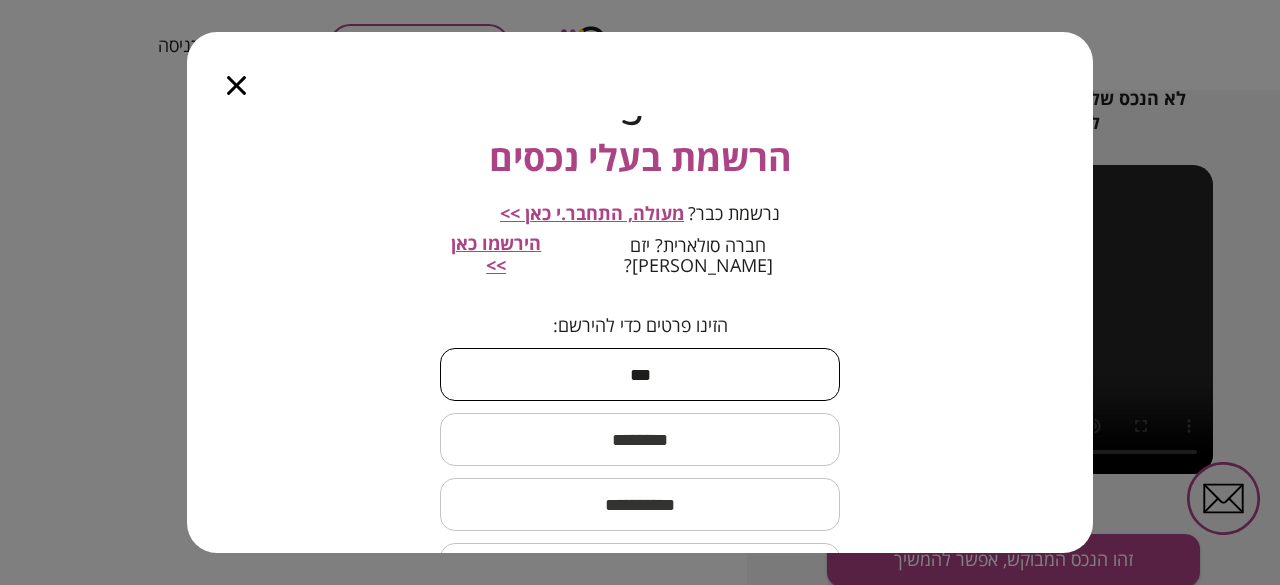 type on "***" 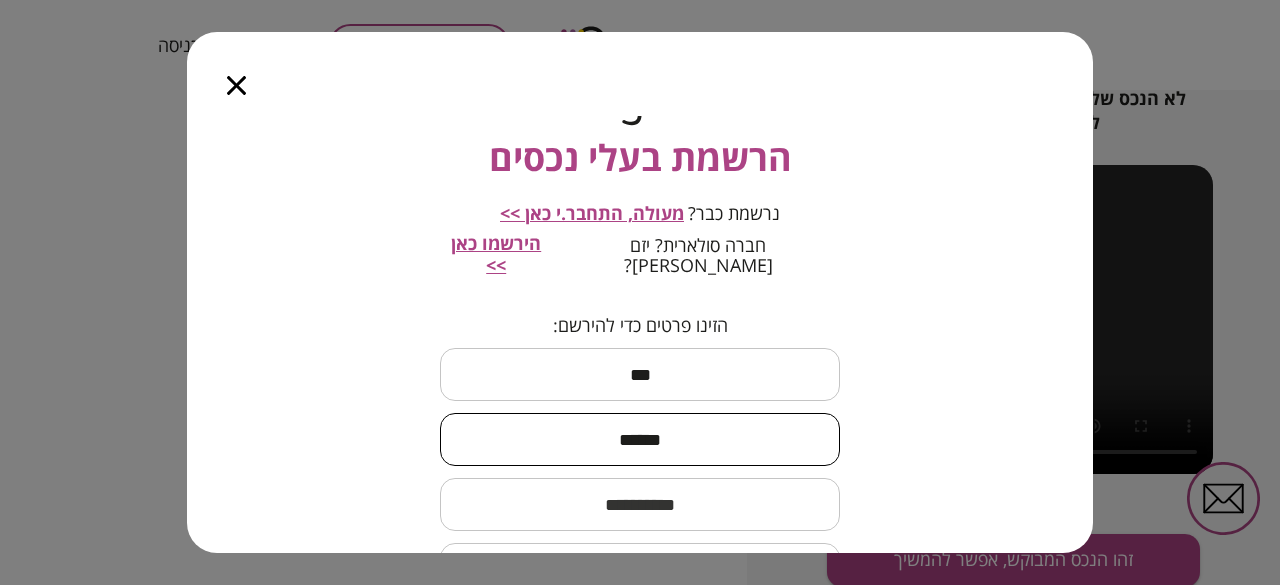 type on "******" 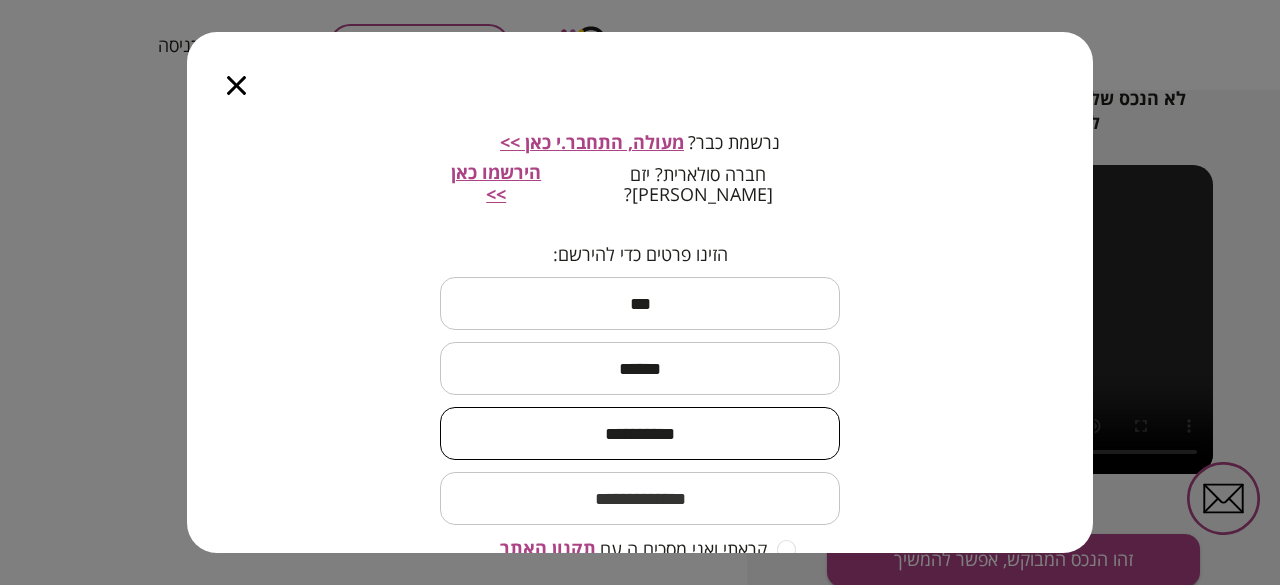 scroll, scrollTop: 178, scrollLeft: 0, axis: vertical 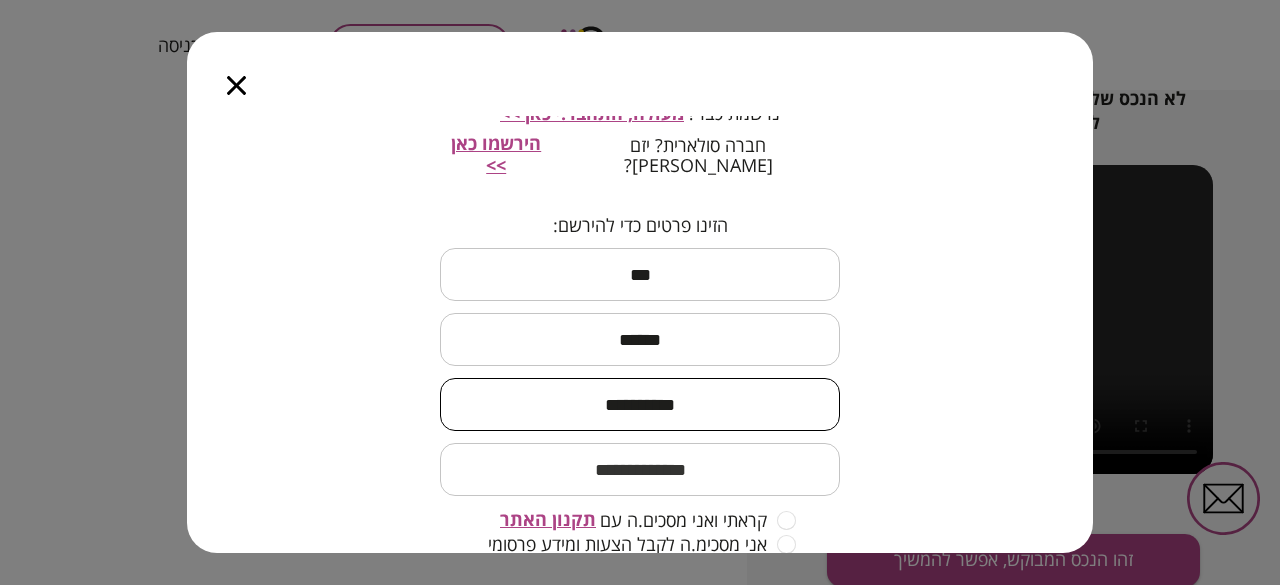 type on "**********" 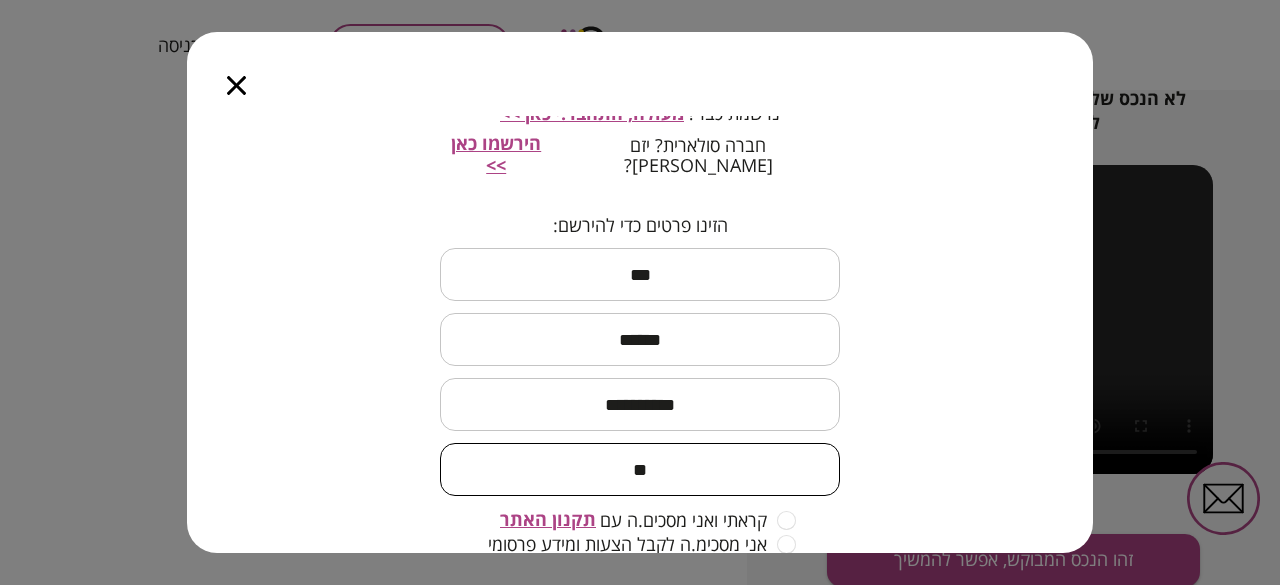 type on "*" 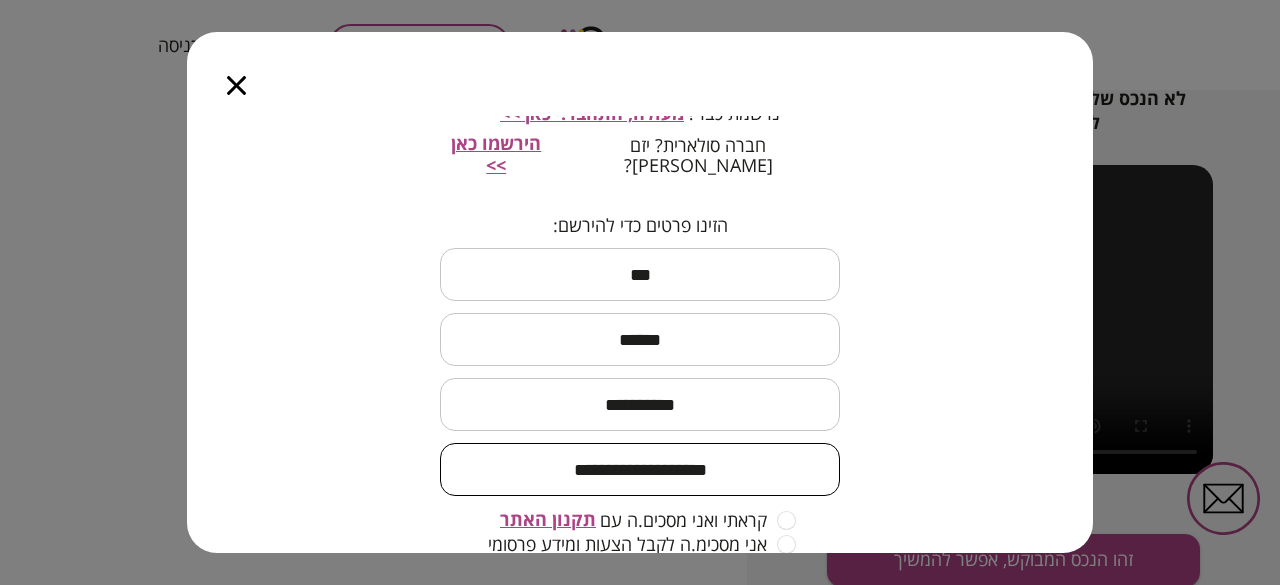 type on "**********" 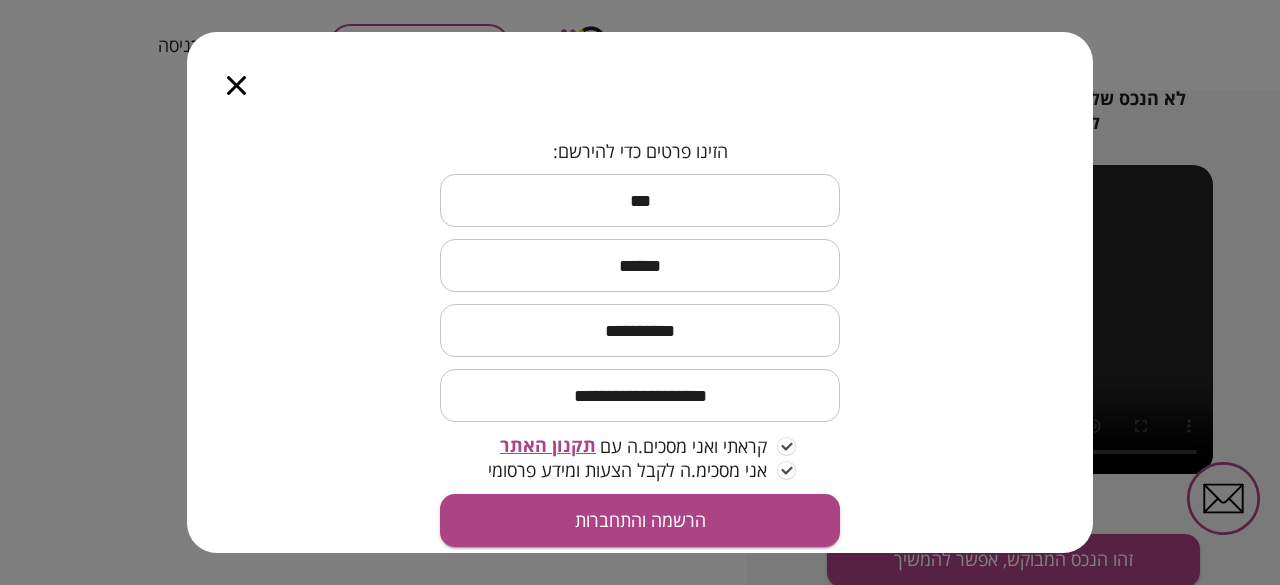 scroll, scrollTop: 278, scrollLeft: 0, axis: vertical 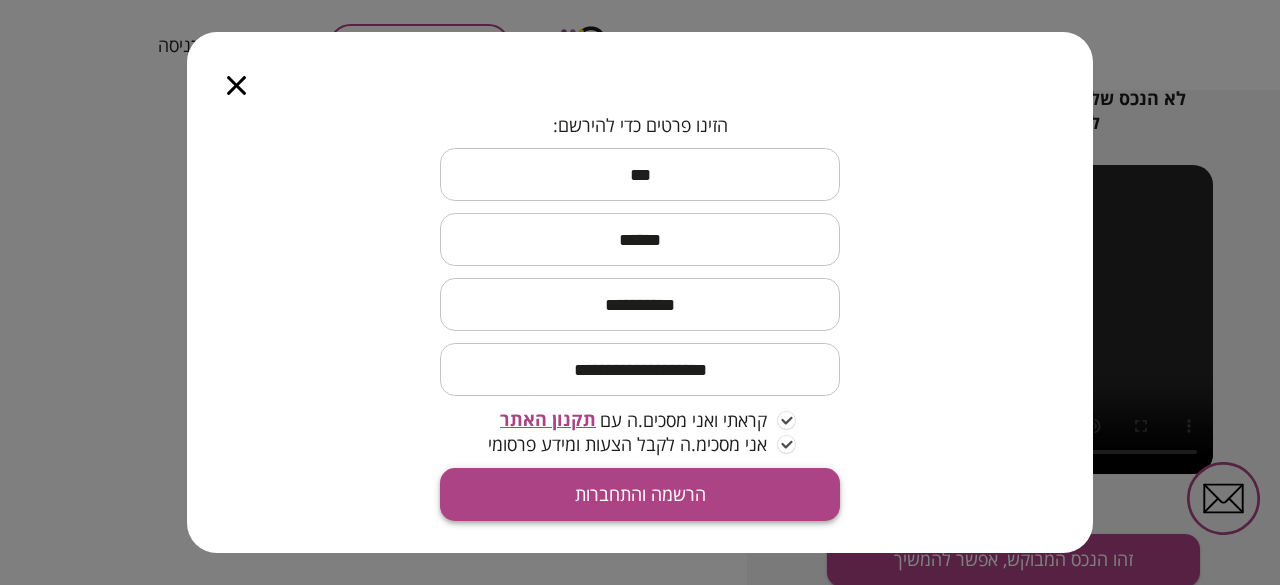 click on "הרשמה והתחברות" at bounding box center [640, 494] 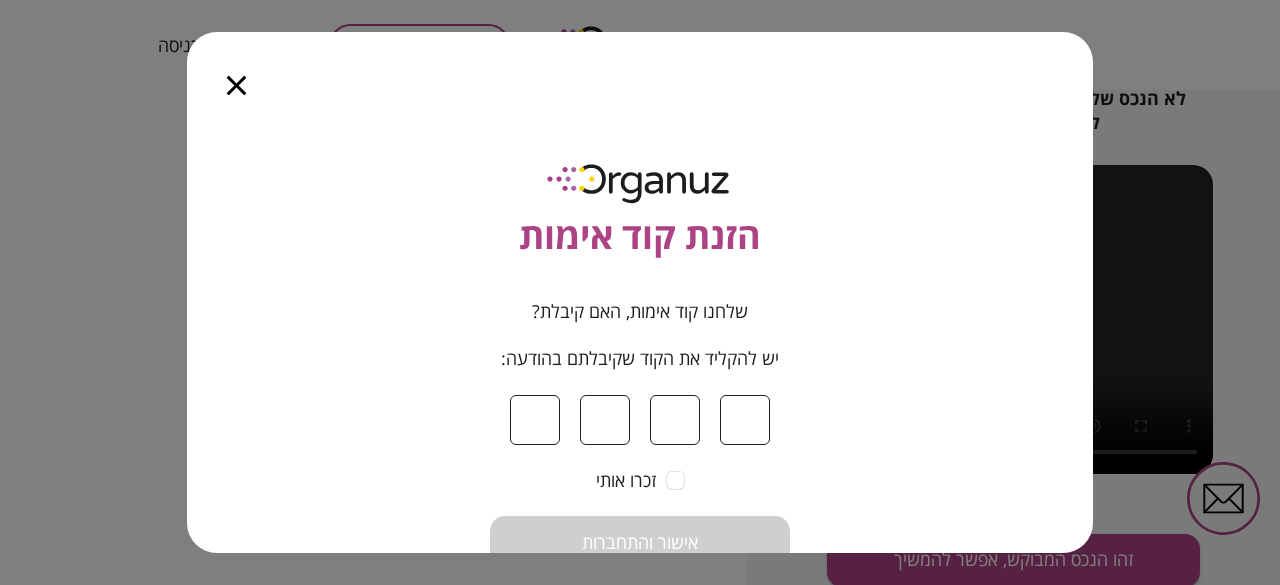 type on "*" 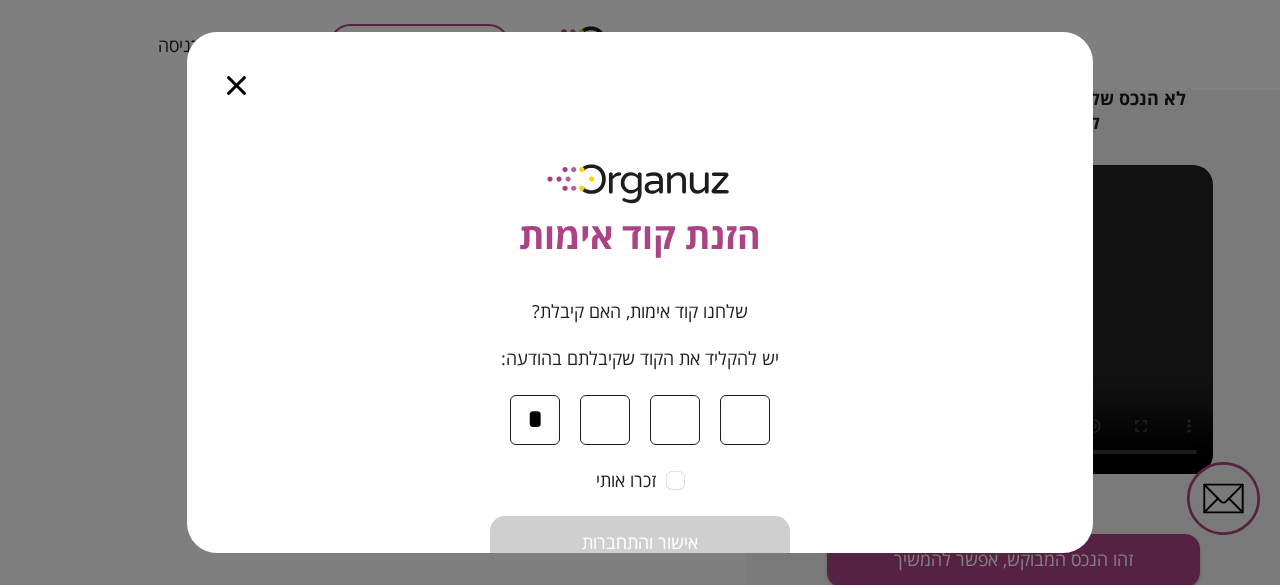 type on "*" 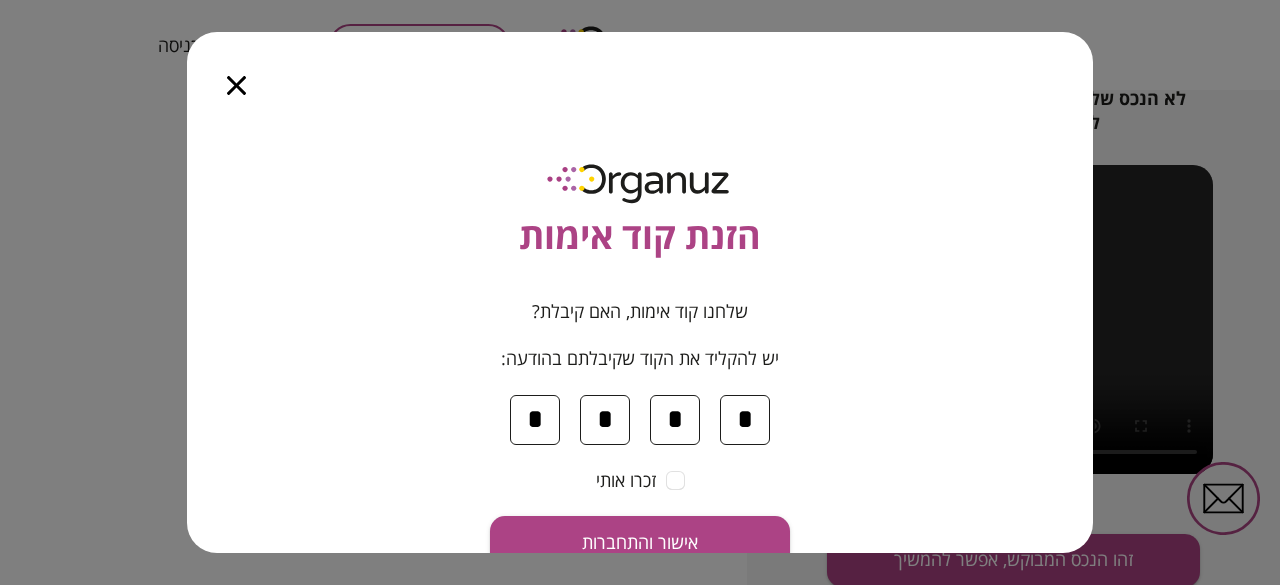 type on "*" 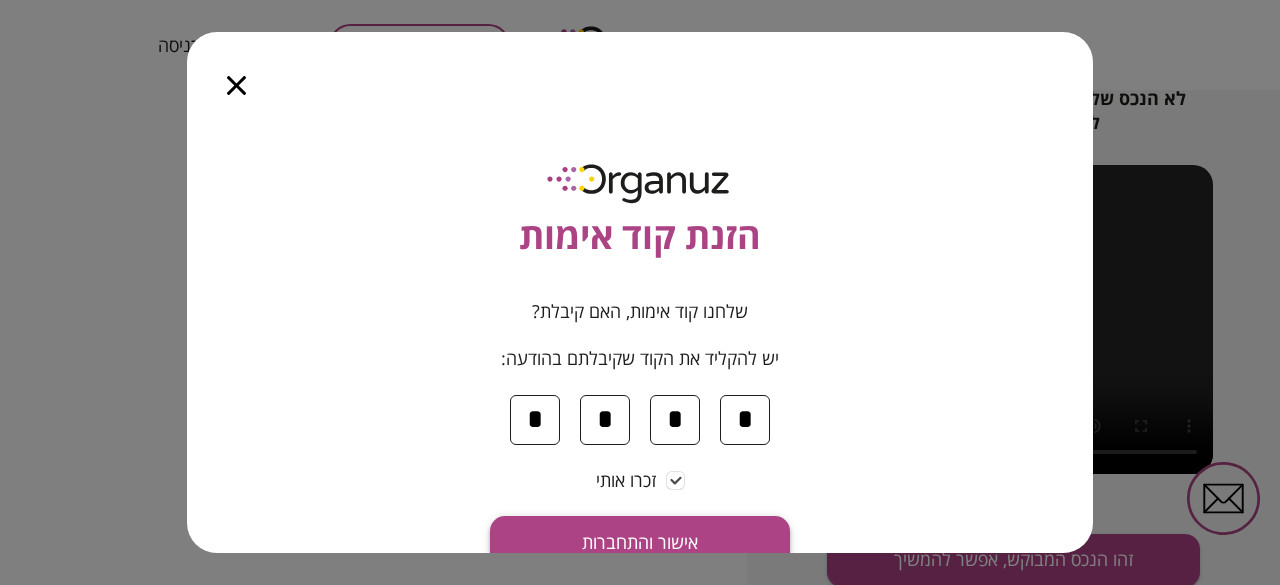 click on "אישור והתחברות" at bounding box center (640, 542) 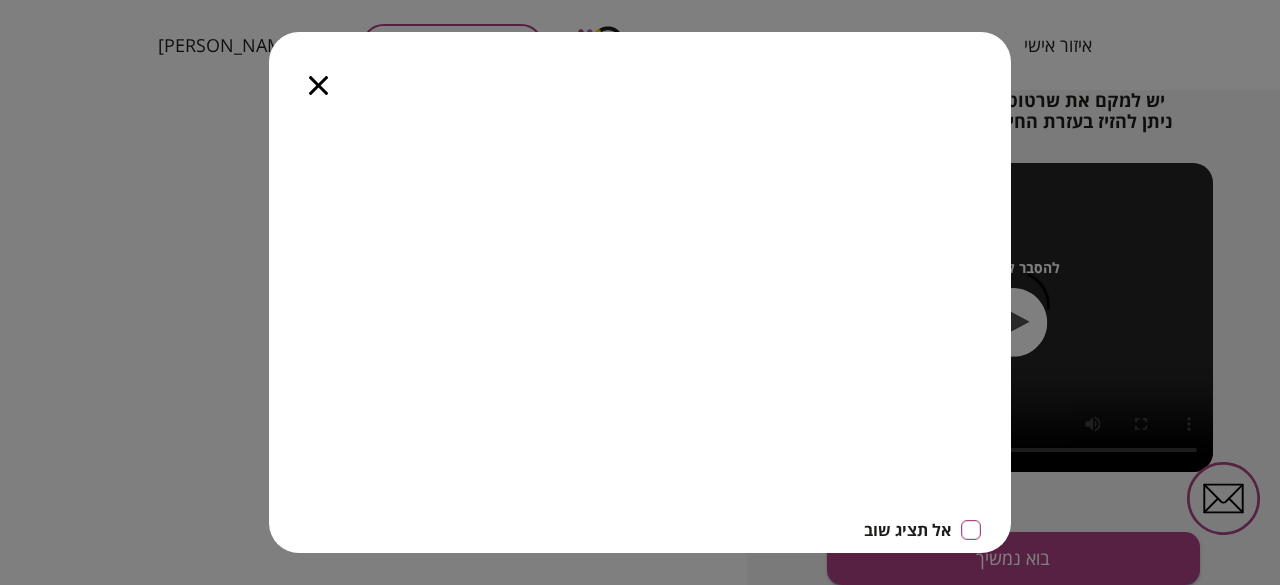 scroll, scrollTop: 280, scrollLeft: 0, axis: vertical 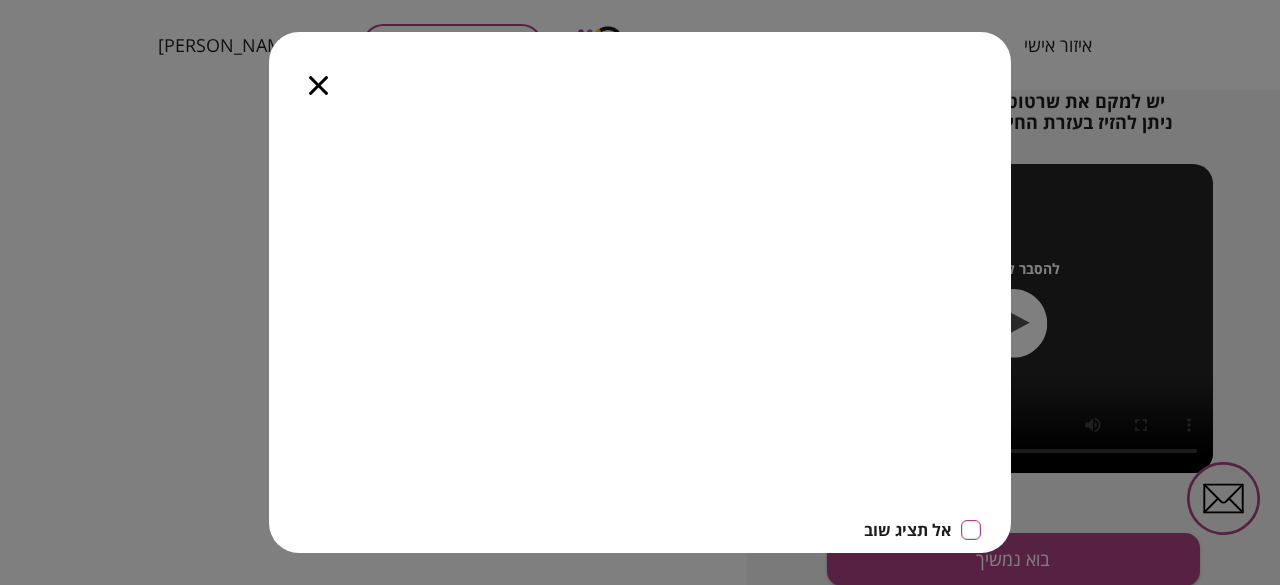 click 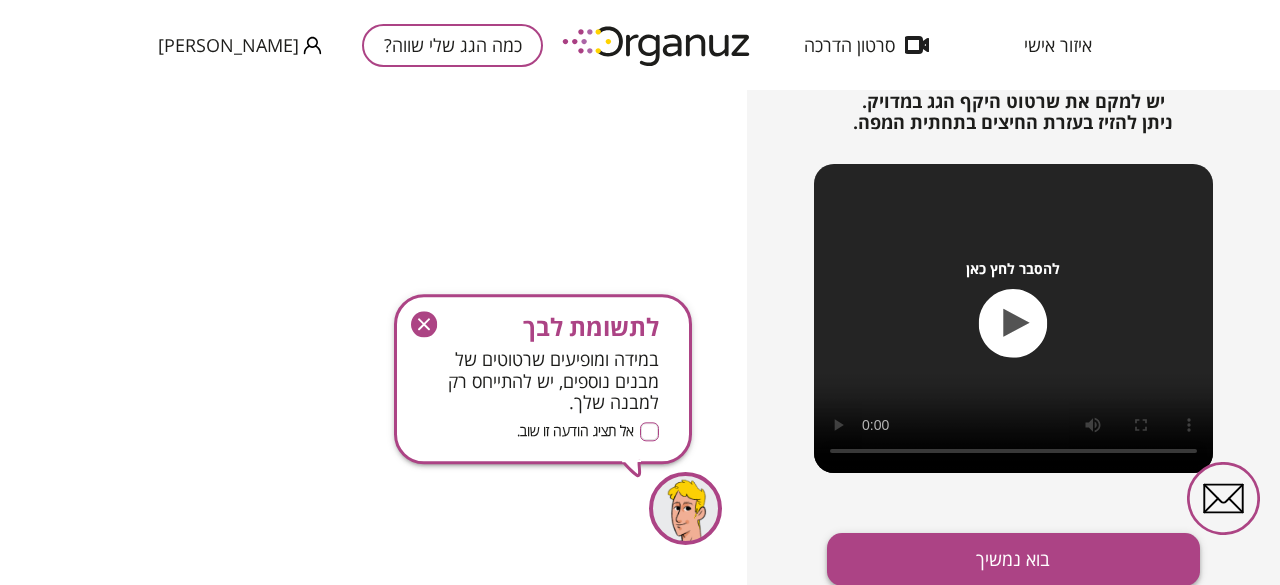 click on "בוא נמשיך" at bounding box center [1013, 559] 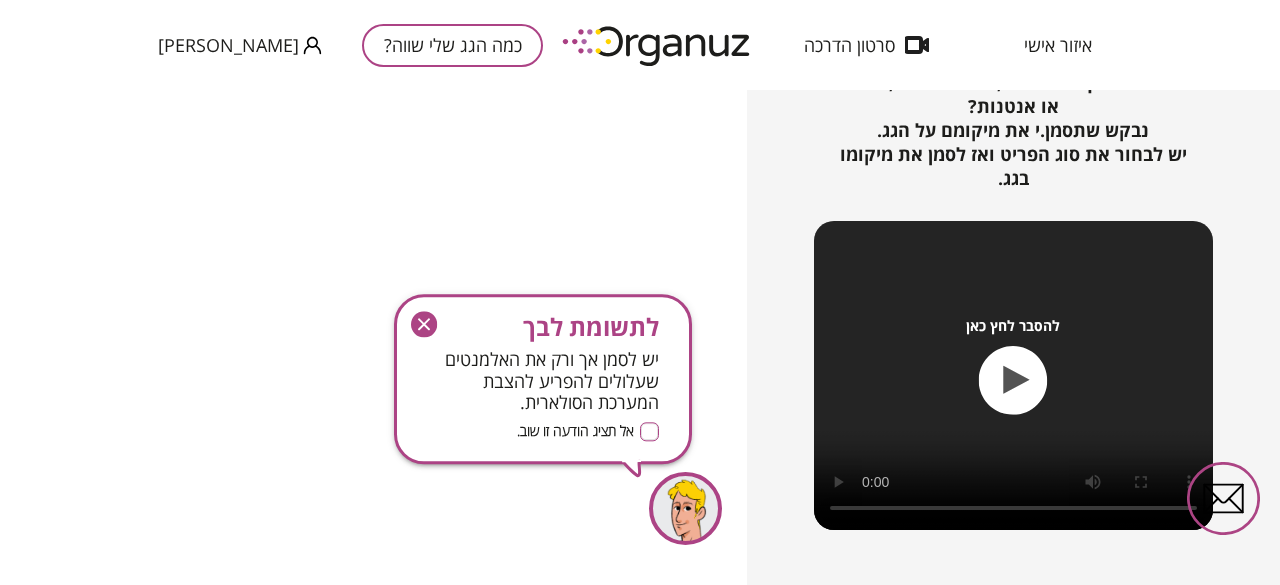 click 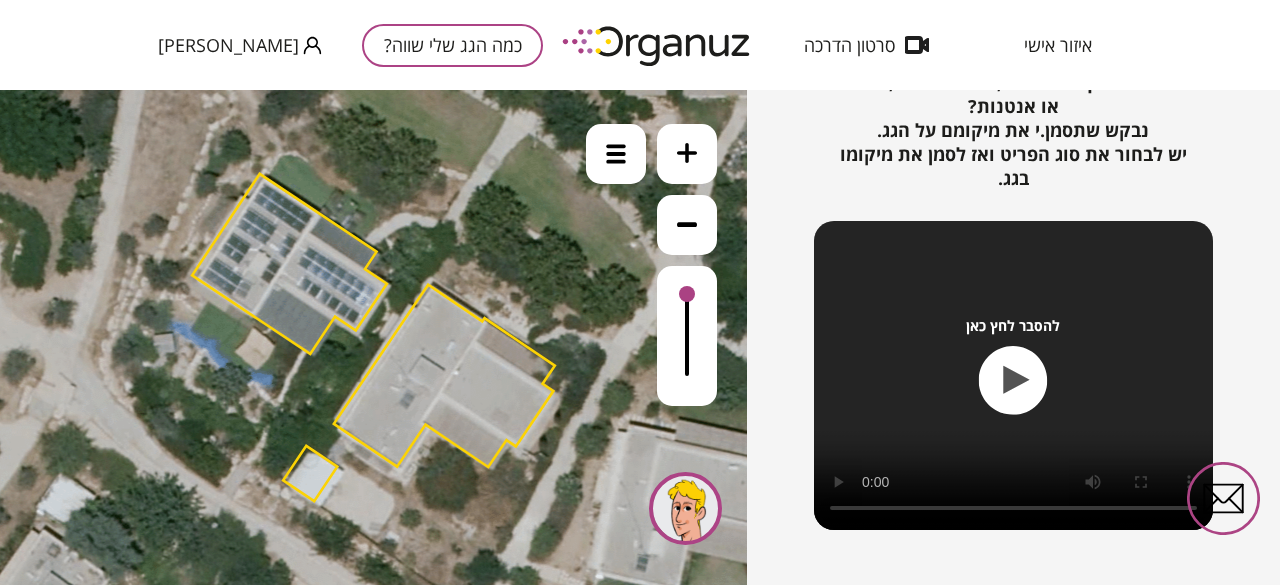 scroll, scrollTop: 0, scrollLeft: 0, axis: both 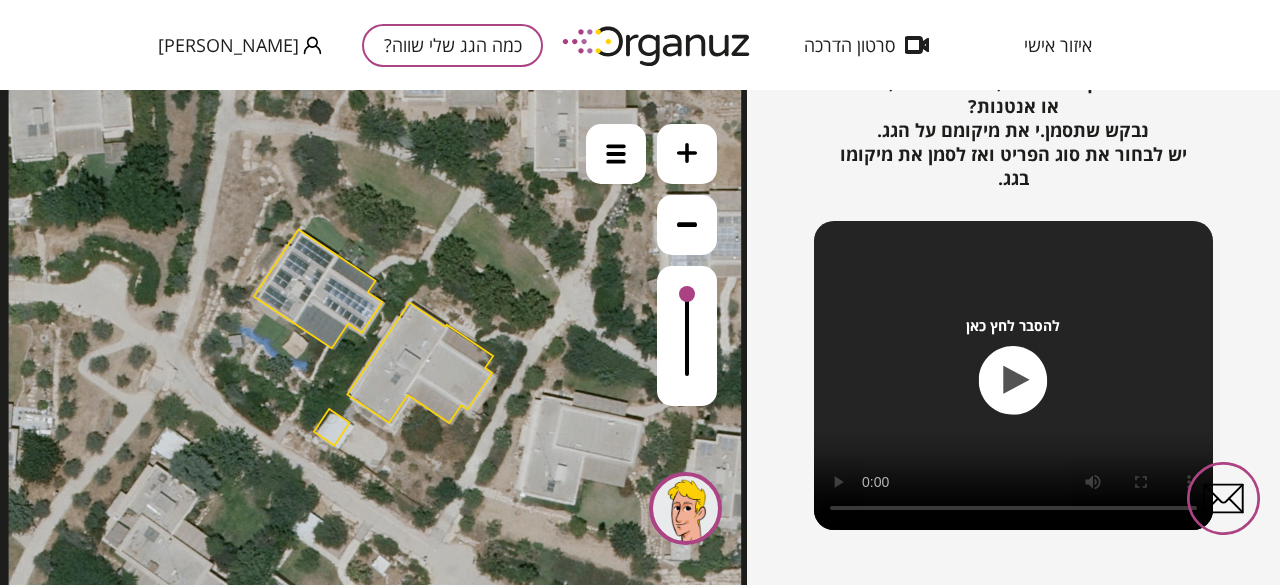 click 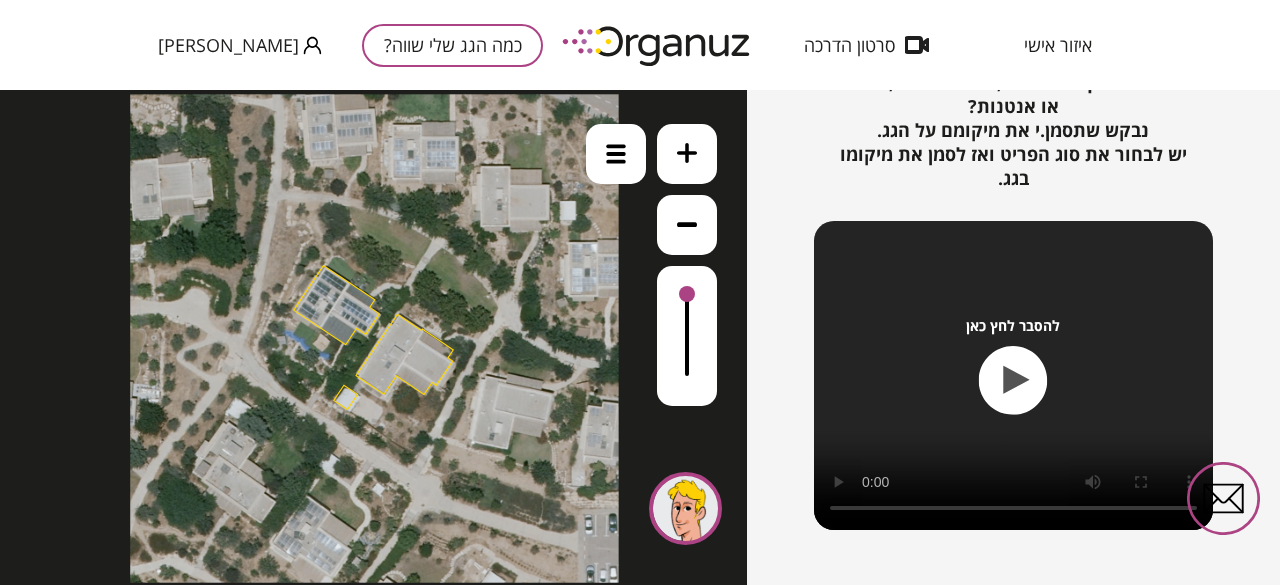 click 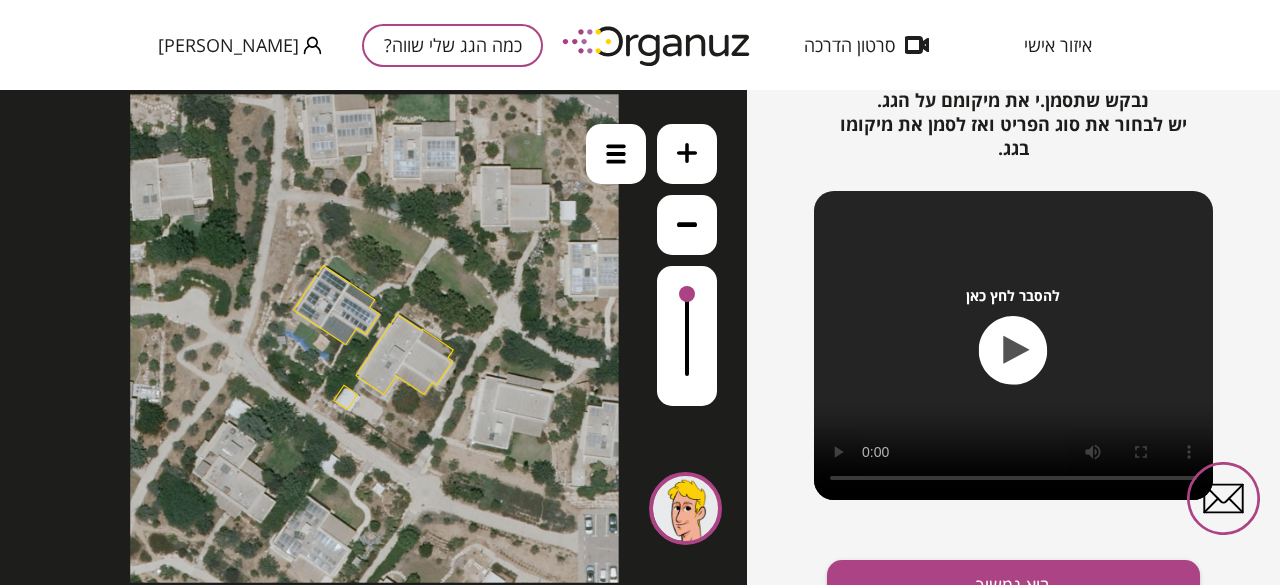 scroll, scrollTop: 336, scrollLeft: 0, axis: vertical 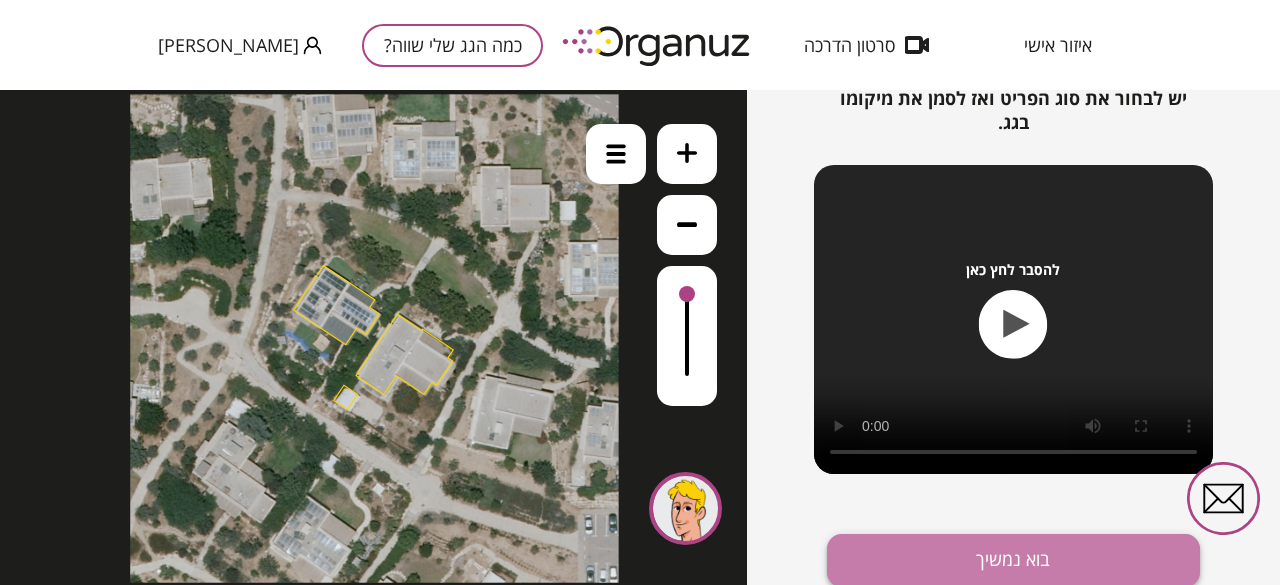click on "בוא נמשיך" at bounding box center (1013, 560) 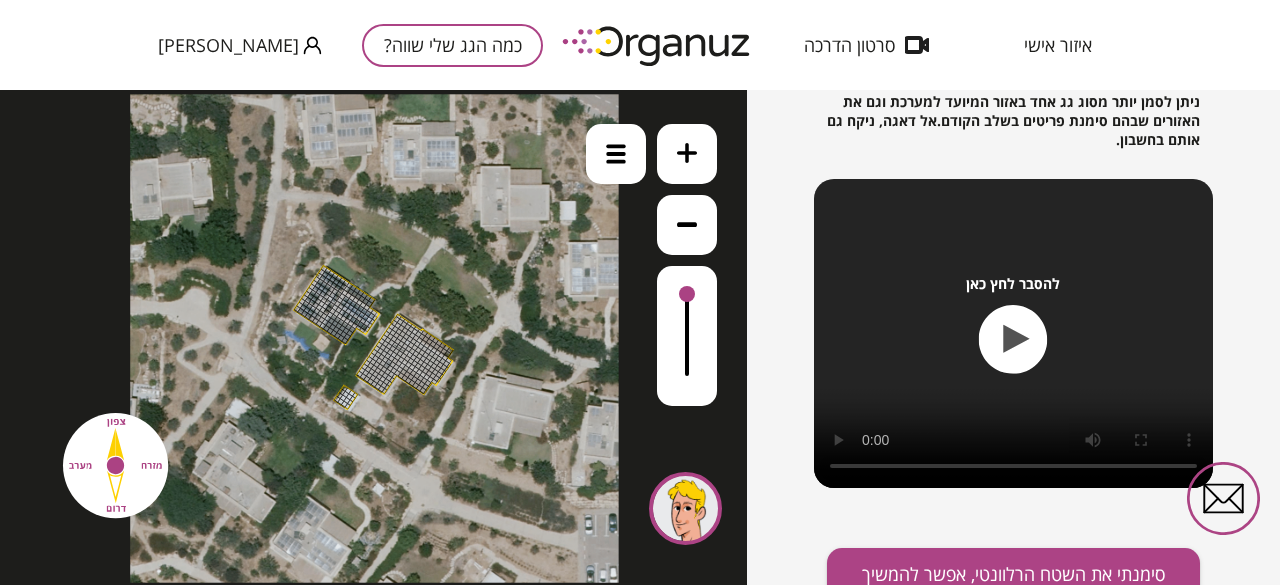 scroll, scrollTop: 415, scrollLeft: 0, axis: vertical 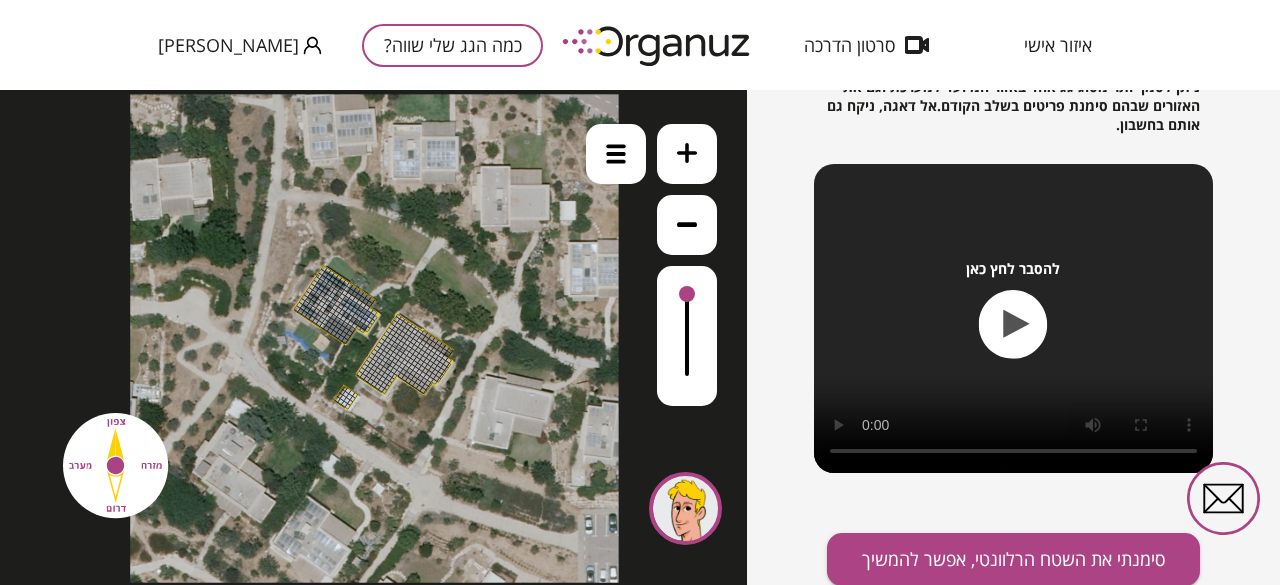 click on "להסבר לחץ כאן" at bounding box center [1013, 318] 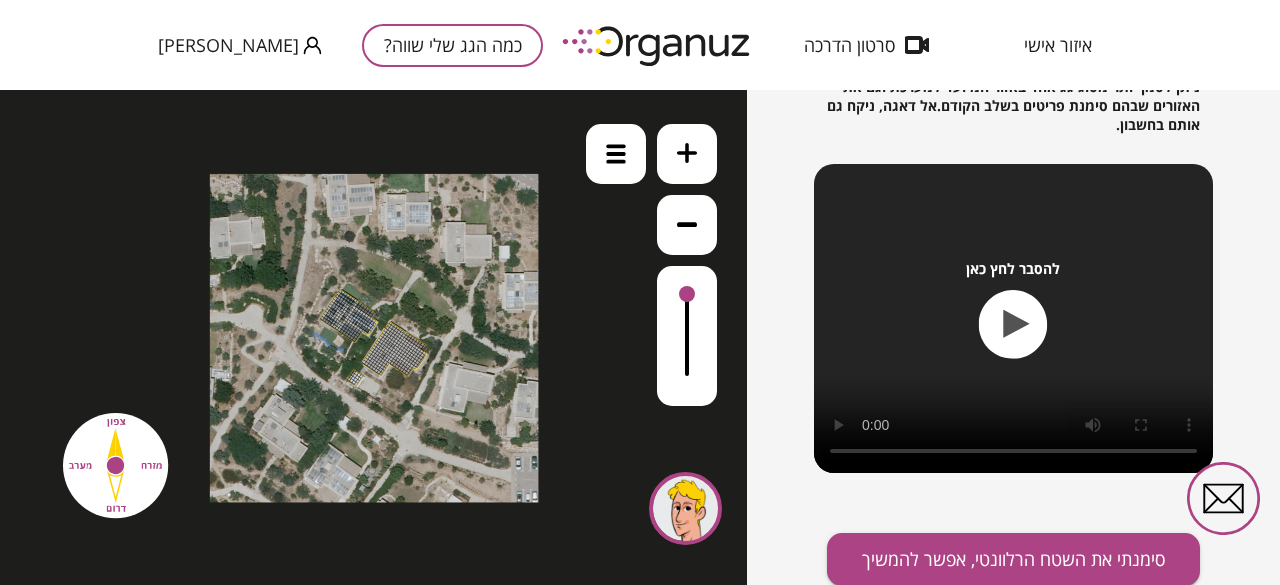 click 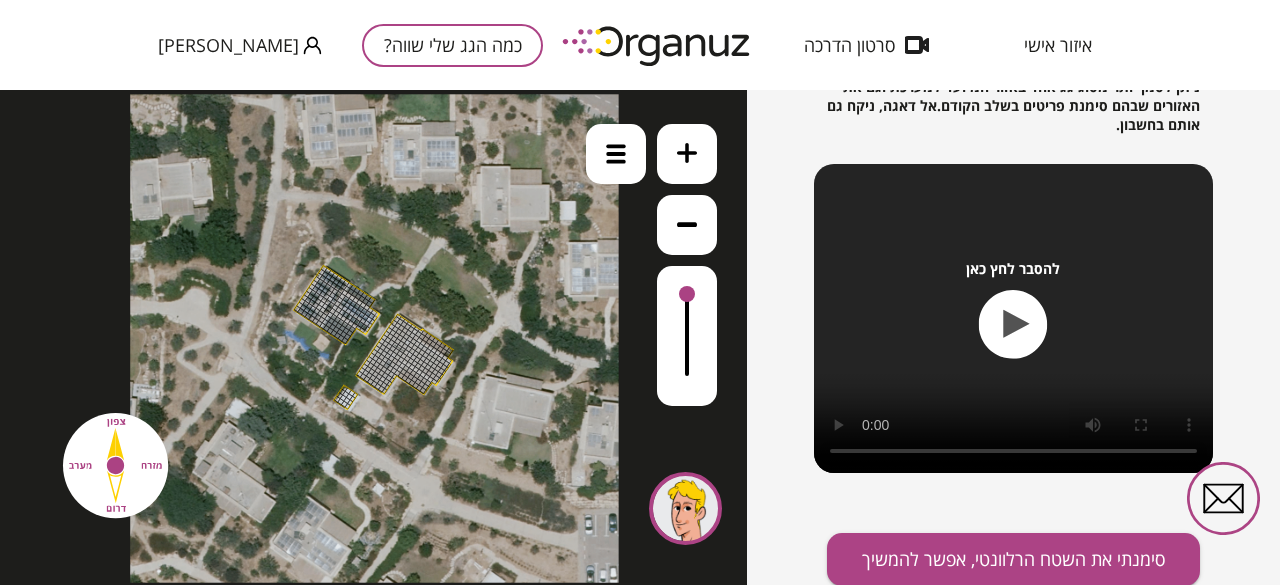click at bounding box center (412, 351) 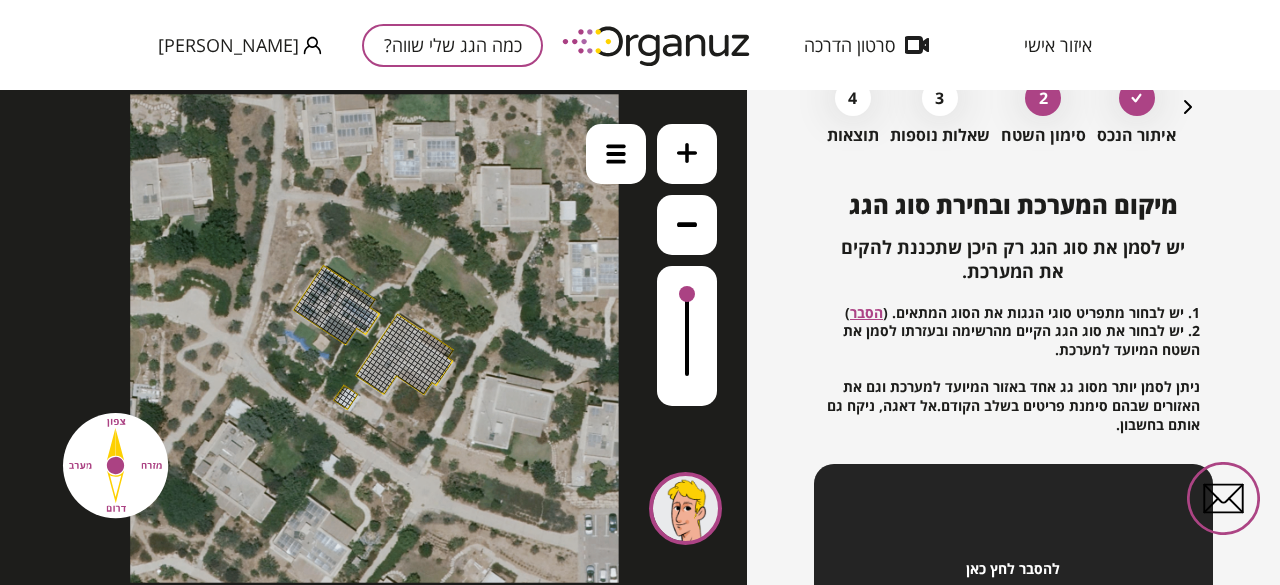 drag, startPoint x: 442, startPoint y: 366, endPoint x: 403, endPoint y: 367, distance: 39.012817 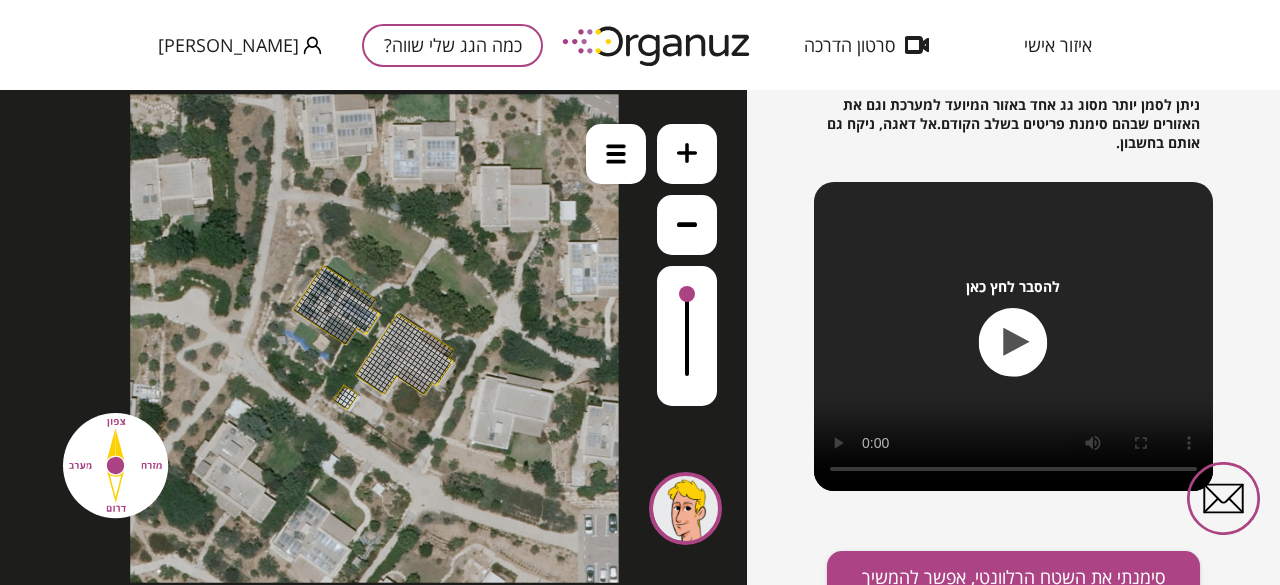 scroll, scrollTop: 415, scrollLeft: 0, axis: vertical 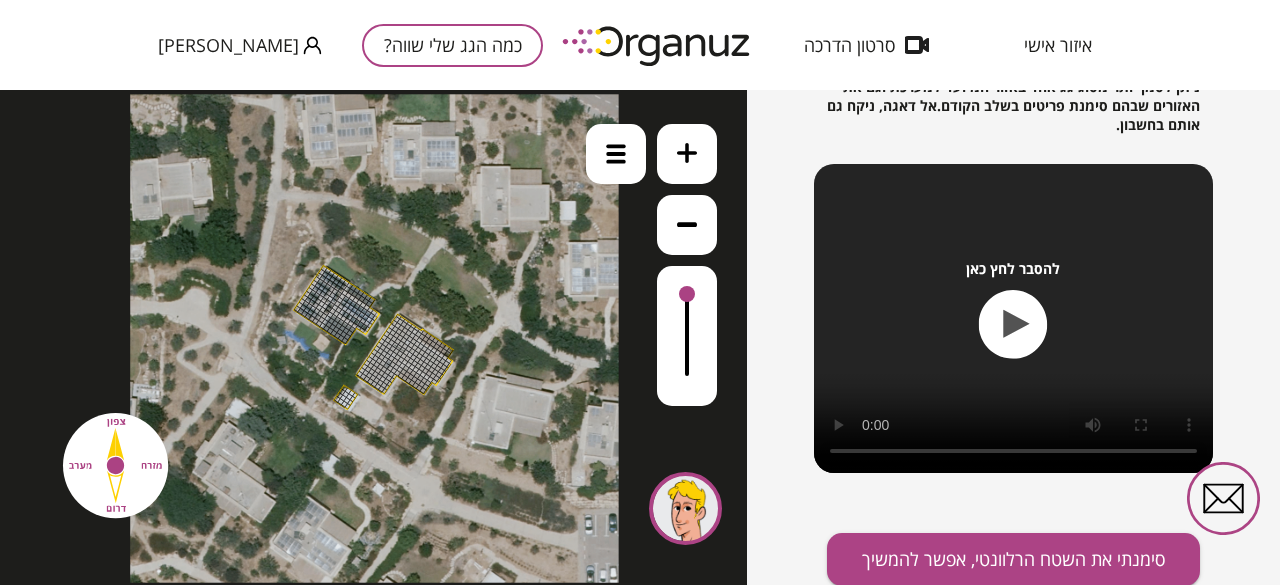 click 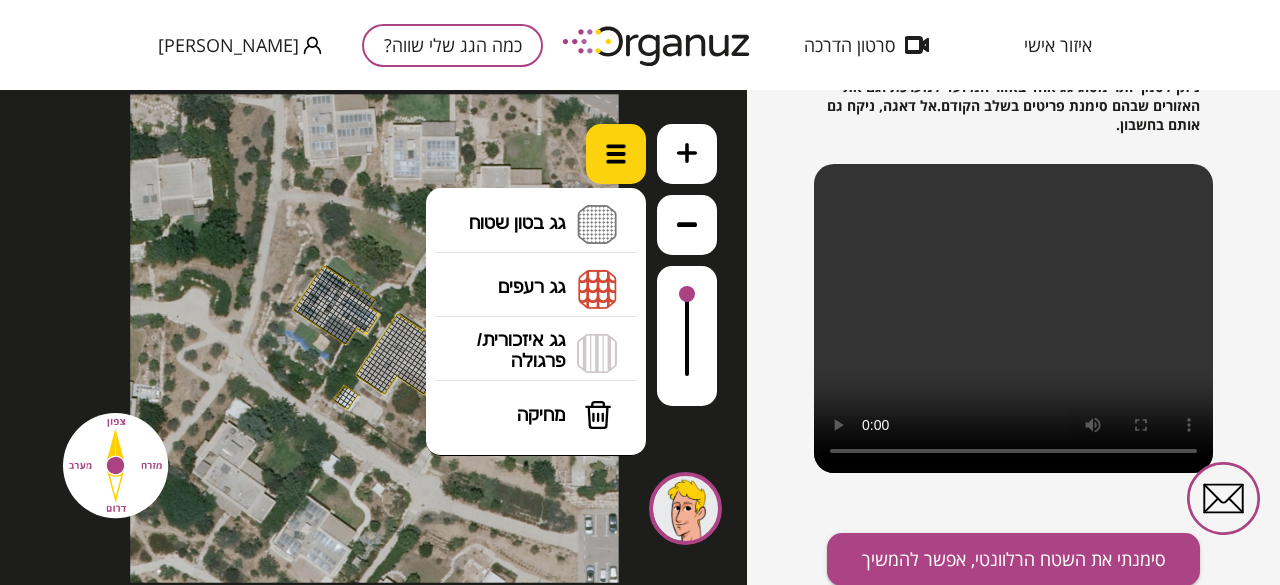 click at bounding box center (616, 154) 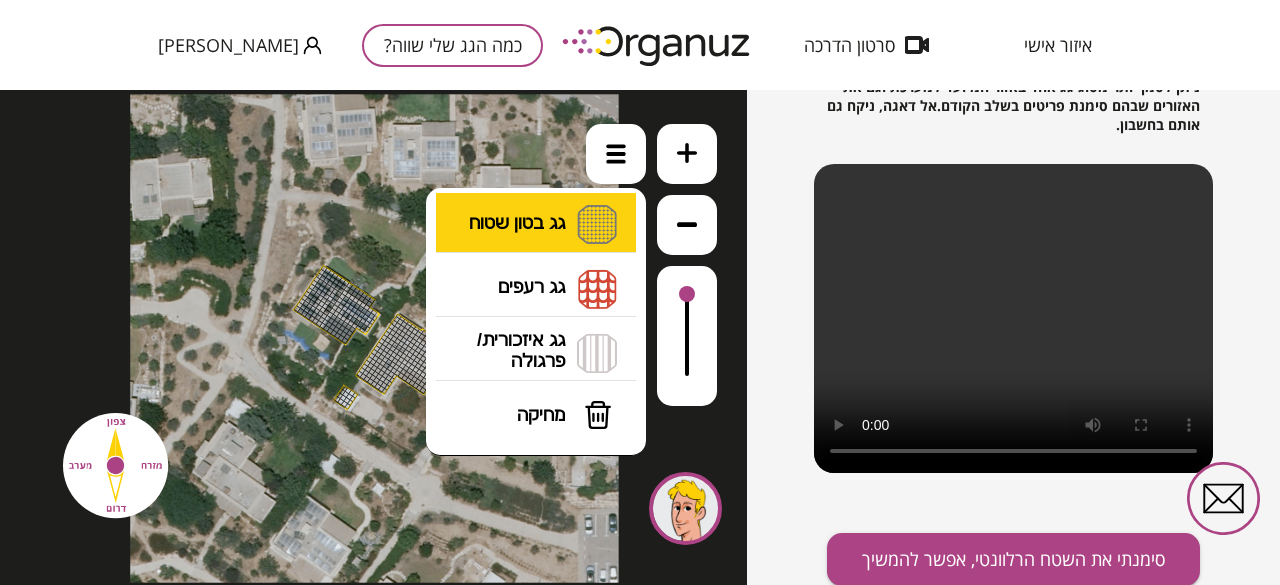 click on "גג בטון שטוח
מפלס א
א
מפלס ב
ב
מפלס ג
ג" at bounding box center [536, 225] 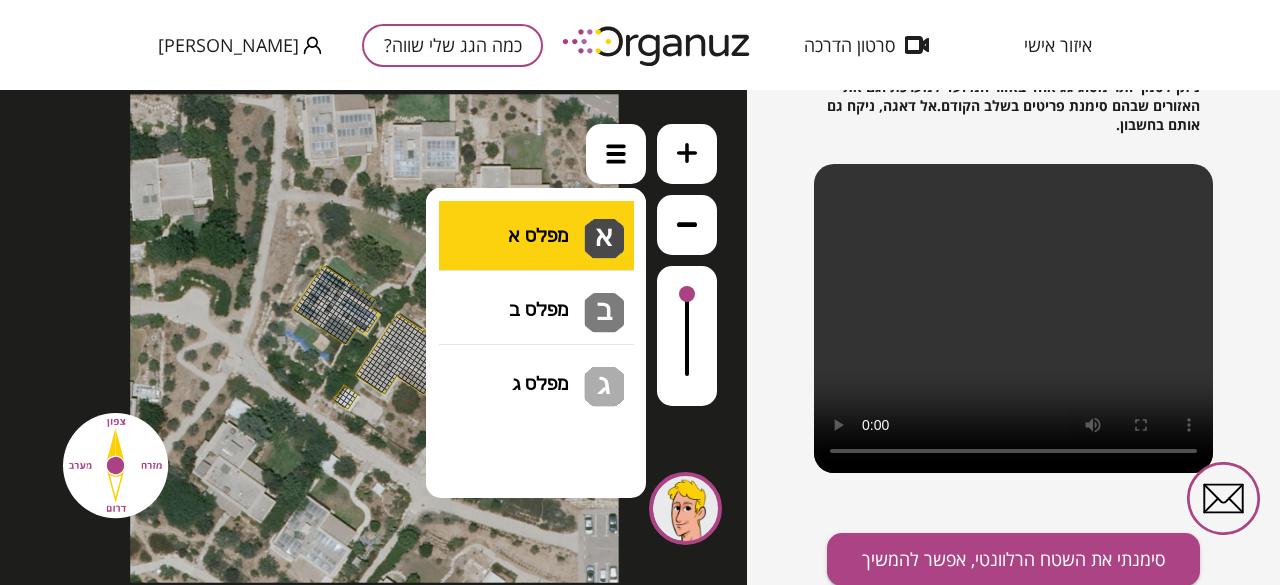 click on ".st0 {
fill: #FFFFFF;
}
10" at bounding box center [373, 337] 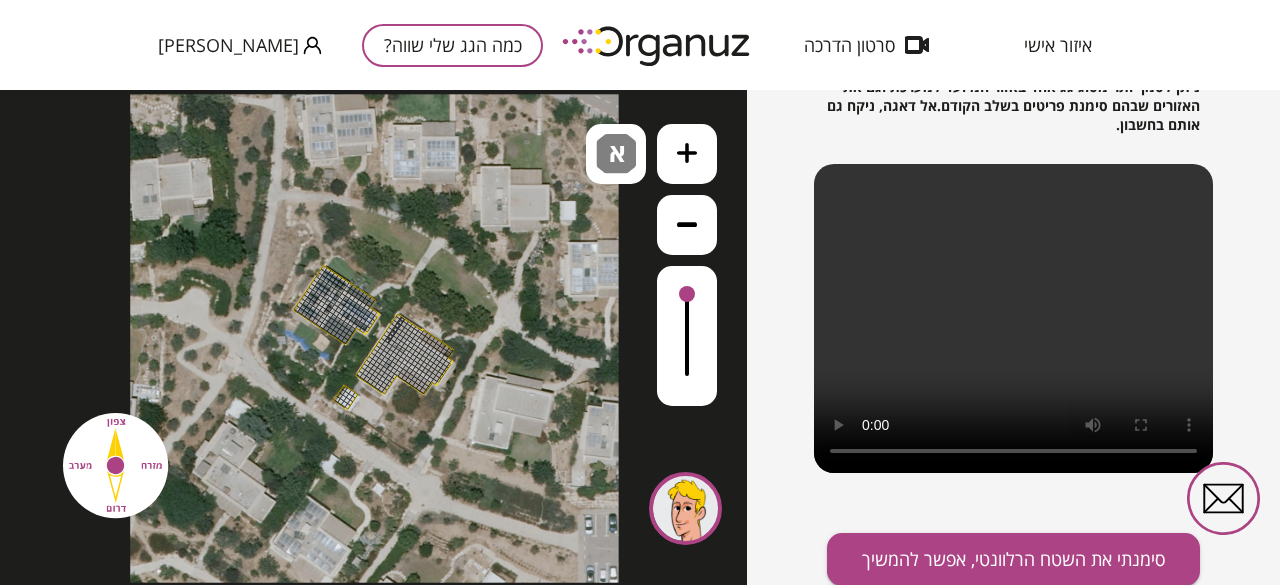 drag, startPoint x: 402, startPoint y: 317, endPoint x: 388, endPoint y: 339, distance: 26.076809 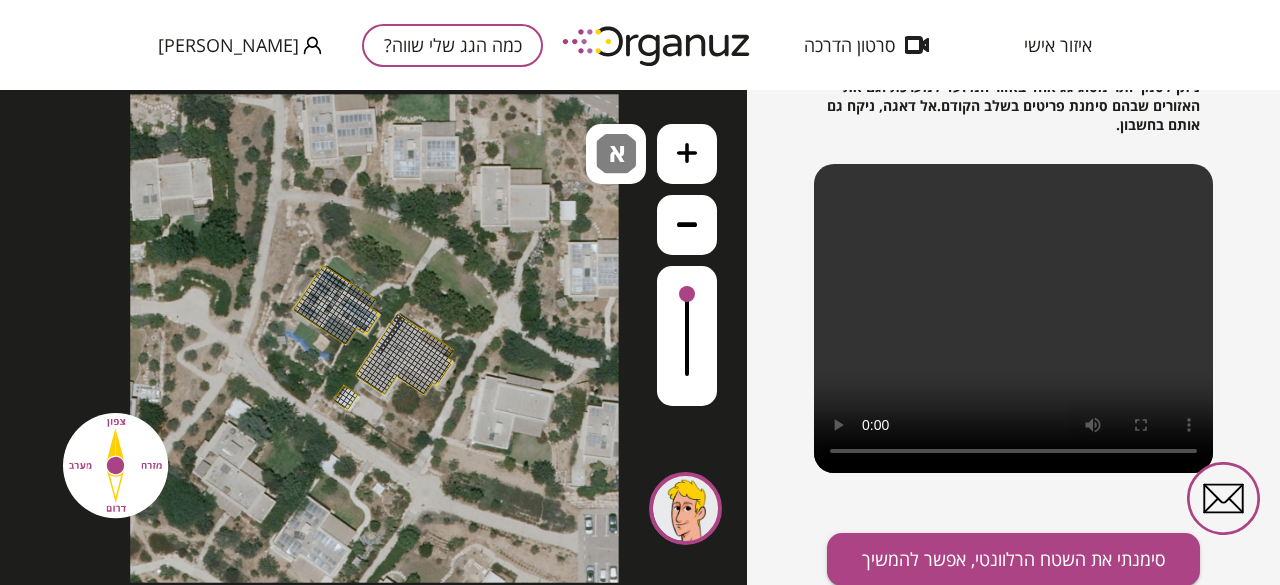 drag, startPoint x: 400, startPoint y: 316, endPoint x: 386, endPoint y: 324, distance: 16.124516 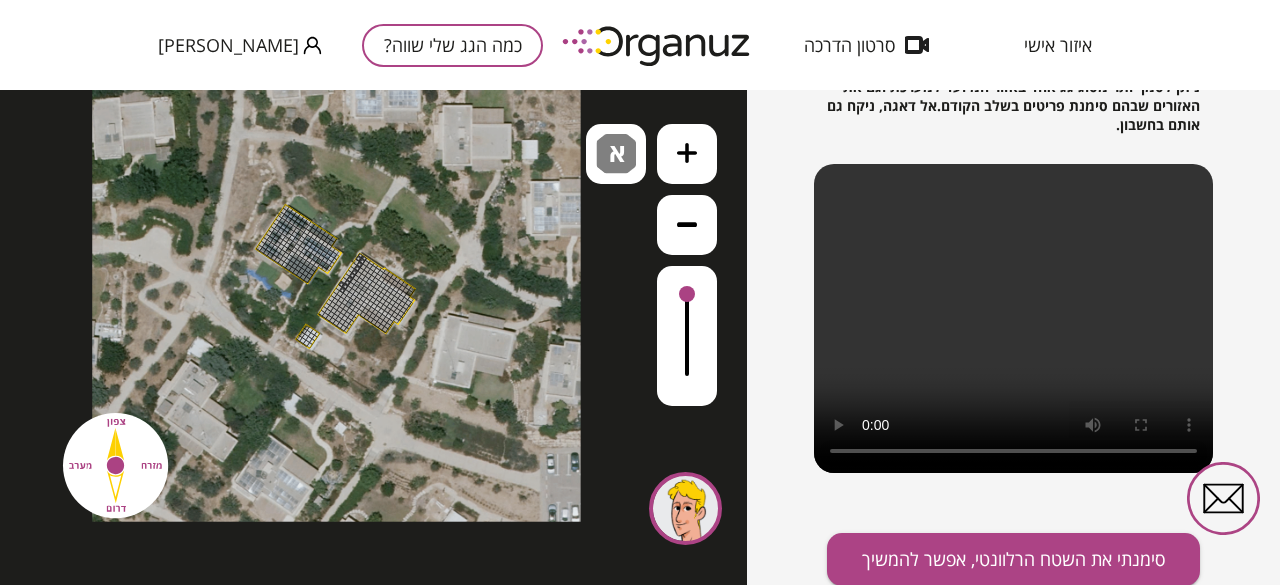 drag, startPoint x: 392, startPoint y: 320, endPoint x: 354, endPoint y: 251, distance: 78.77182 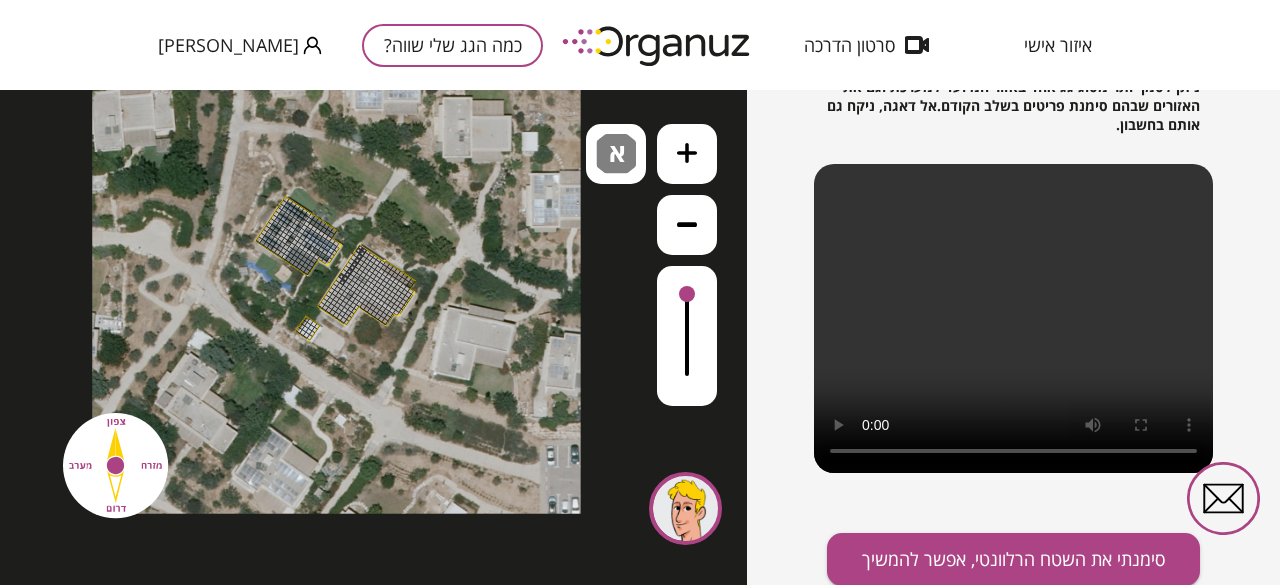 click at bounding box center [687, 154] 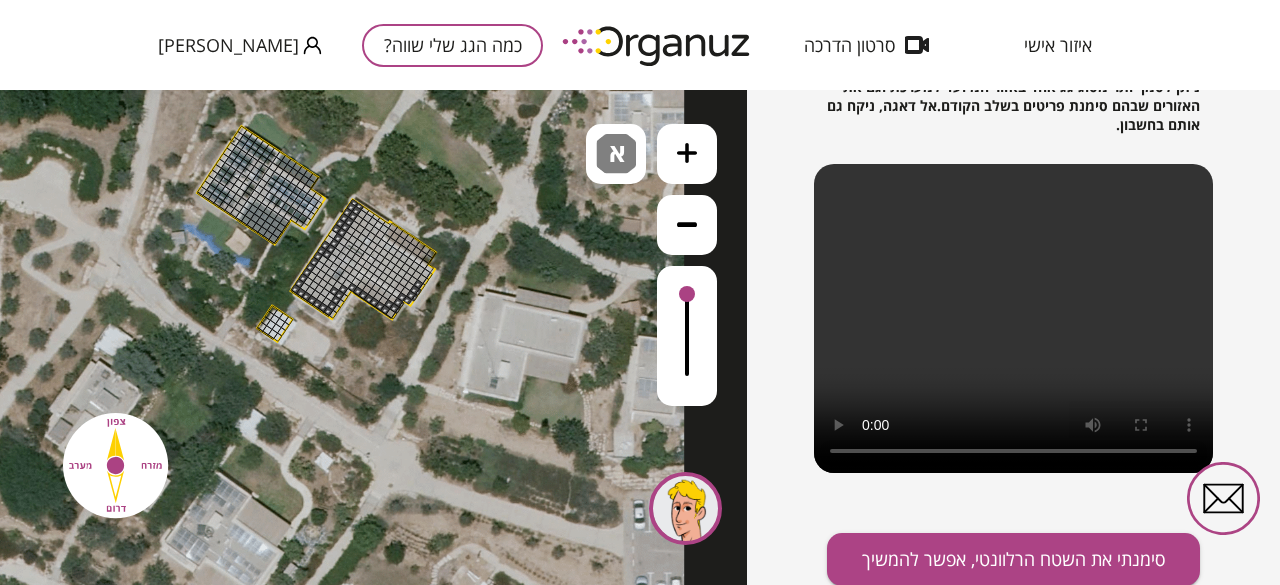 drag, startPoint x: 347, startPoint y: 210, endPoint x: 390, endPoint y: 302, distance: 101.55294 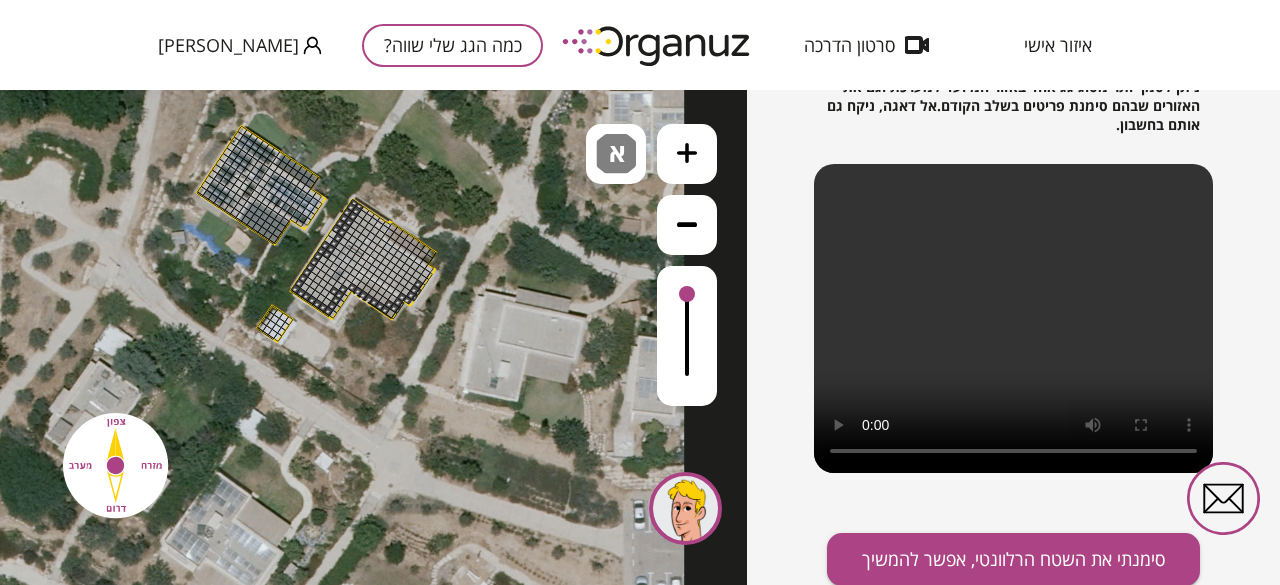 drag, startPoint x: 386, startPoint y: 310, endPoint x: 355, endPoint y: 293, distance: 35.35534 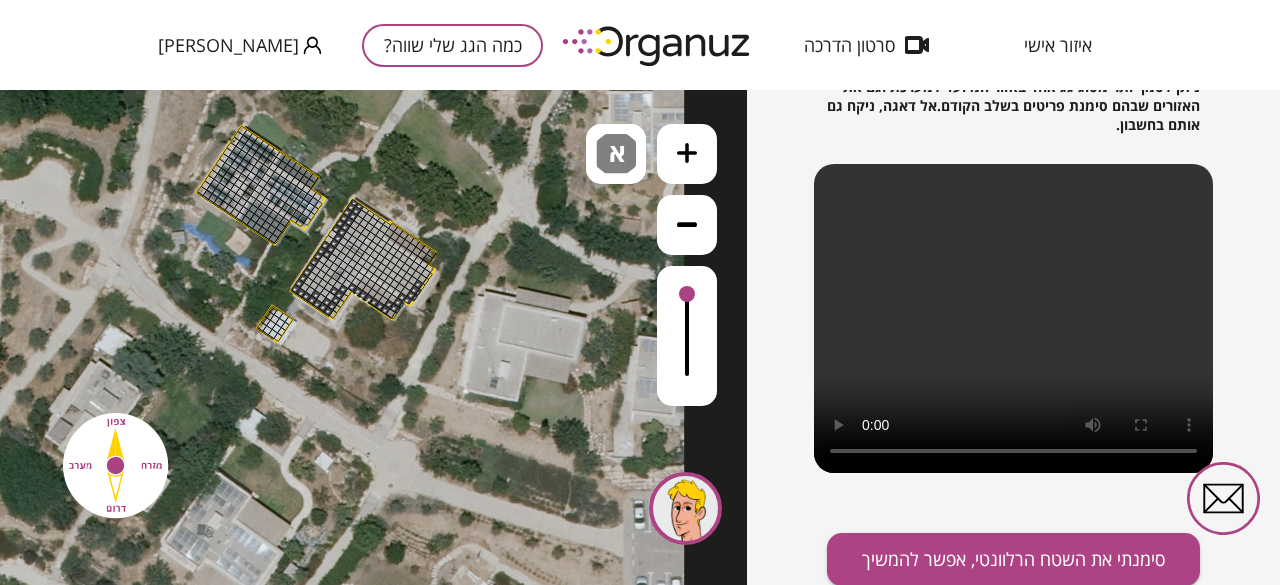 click at bounding box center (327, 302) 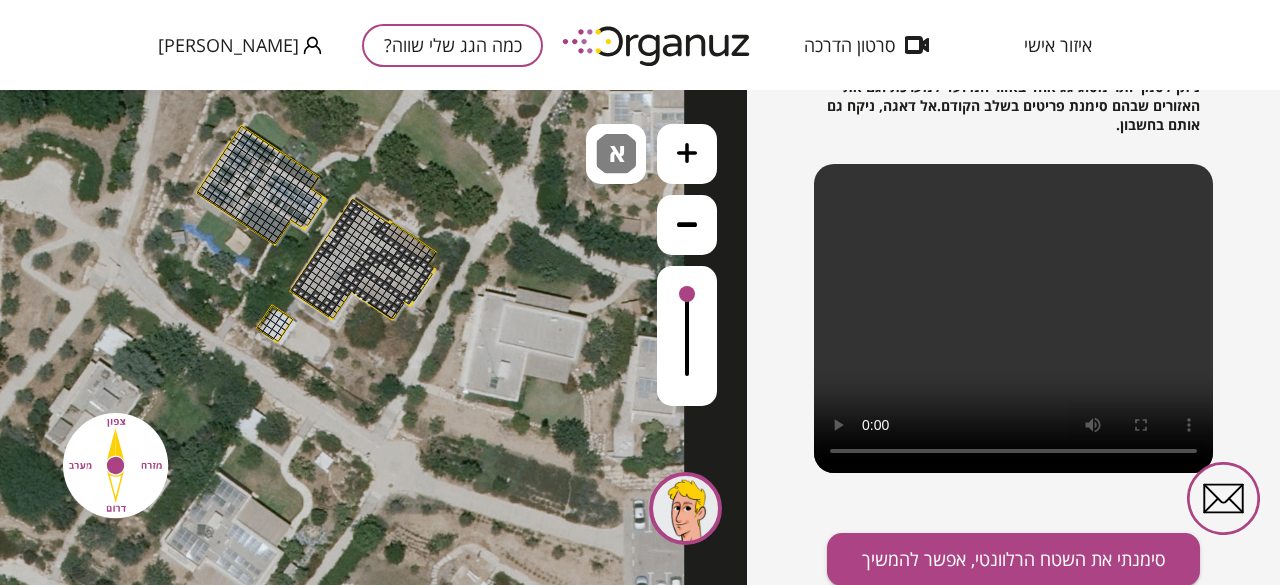 drag, startPoint x: 386, startPoint y: 221, endPoint x: 406, endPoint y: 257, distance: 41.18252 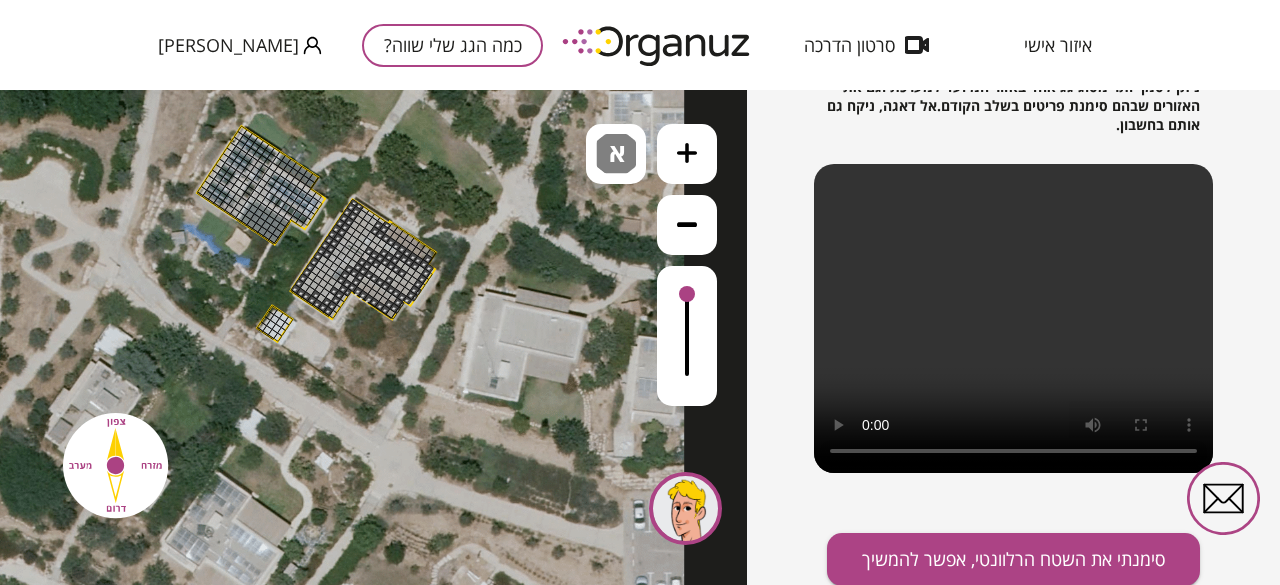drag, startPoint x: 334, startPoint y: 225, endPoint x: 327, endPoint y: 242, distance: 18.384777 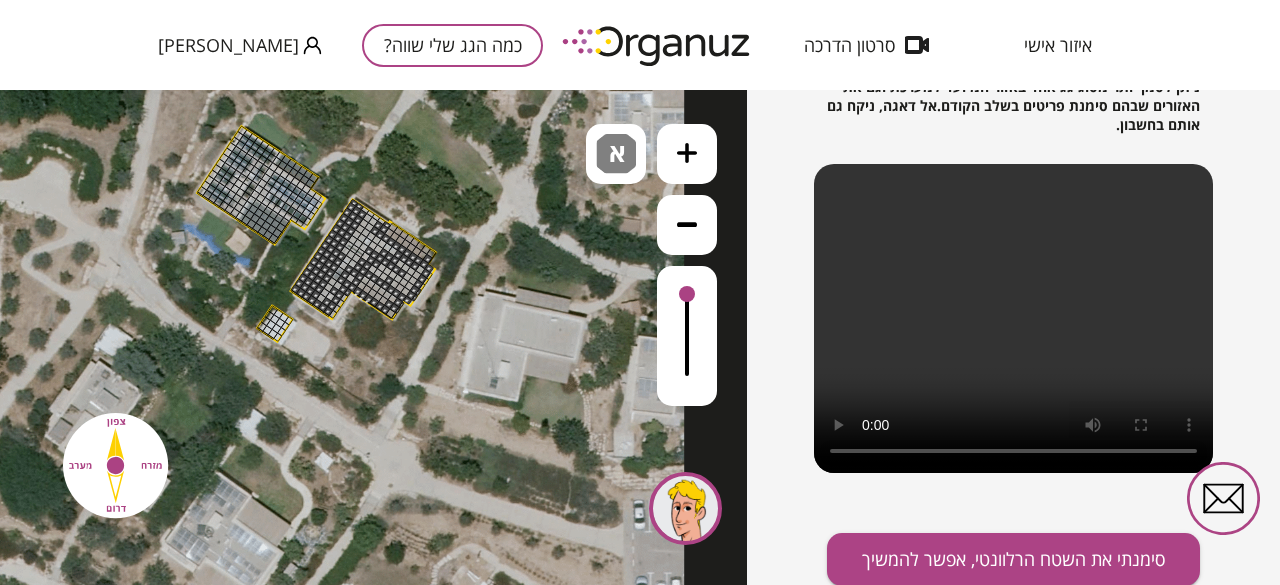 drag, startPoint x: 360, startPoint y: 209, endPoint x: 304, endPoint y: 286, distance: 95.2103 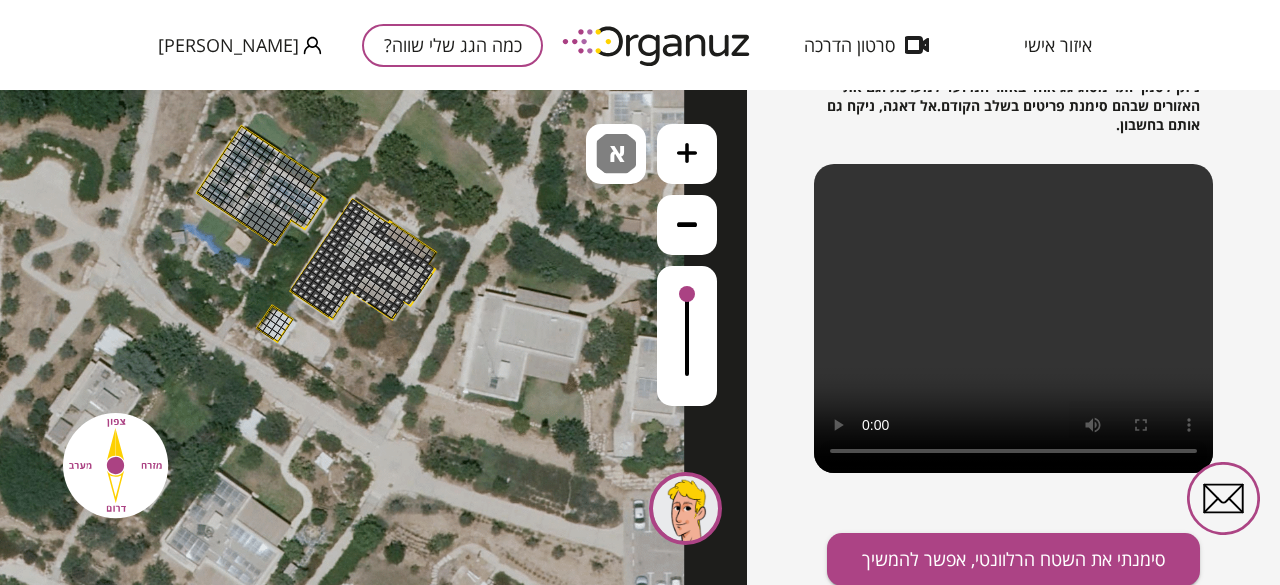drag, startPoint x: 320, startPoint y: 297, endPoint x: 320, endPoint y: 283, distance: 14 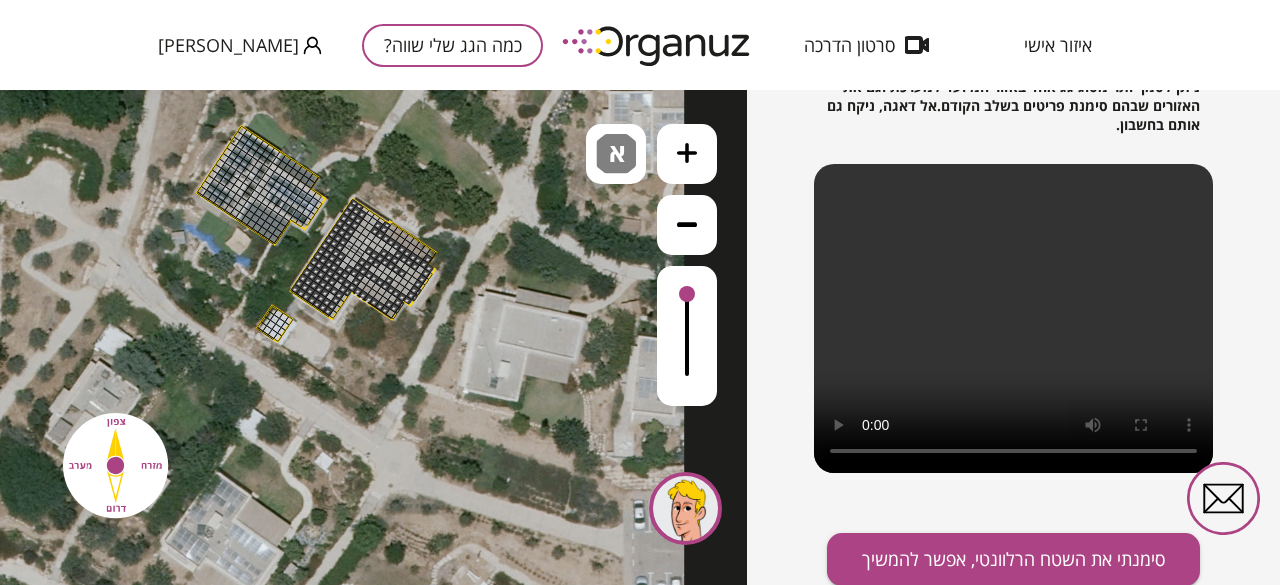 click at bounding box center (-48, -131) 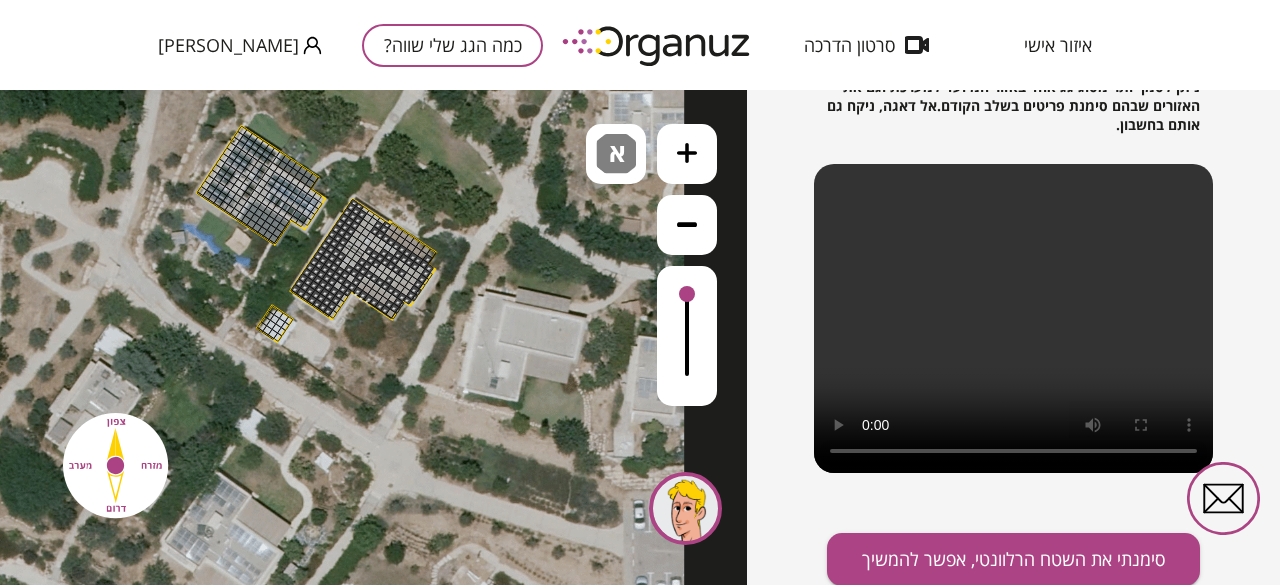 click at bounding box center [330, 297] 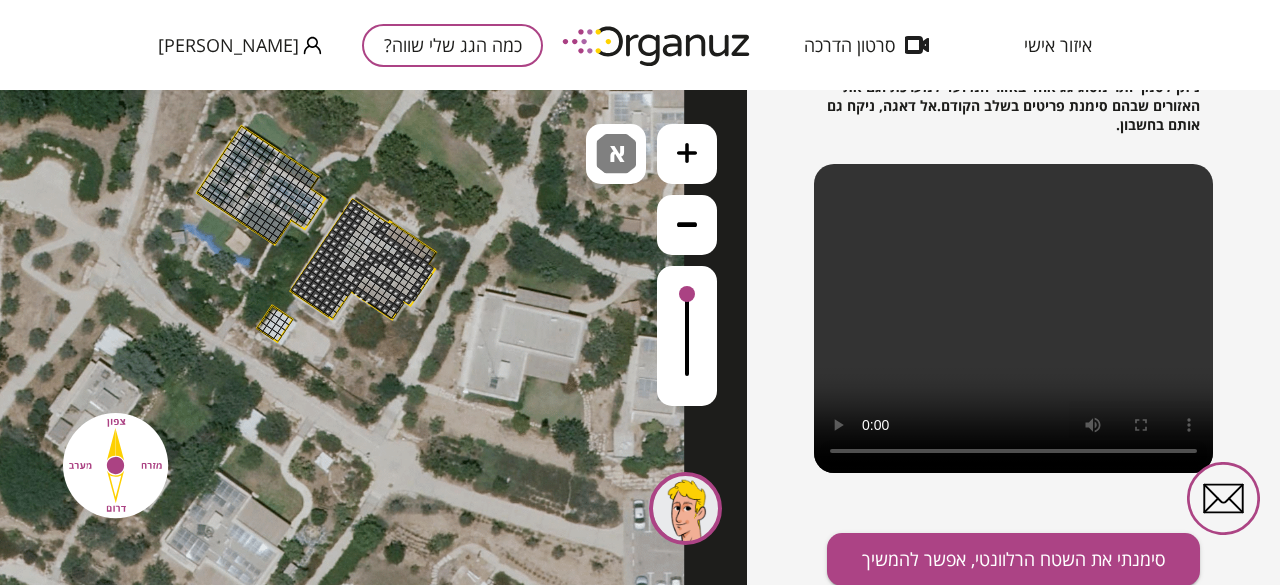 click at bounding box center [338, 286] 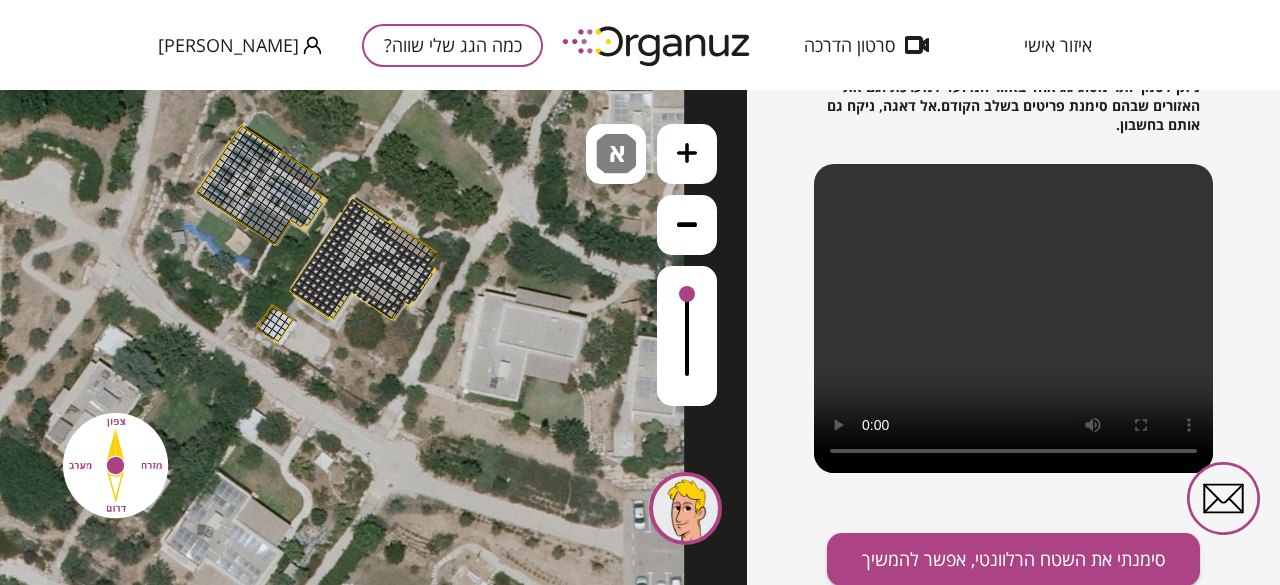 click at bounding box center [351, 278] 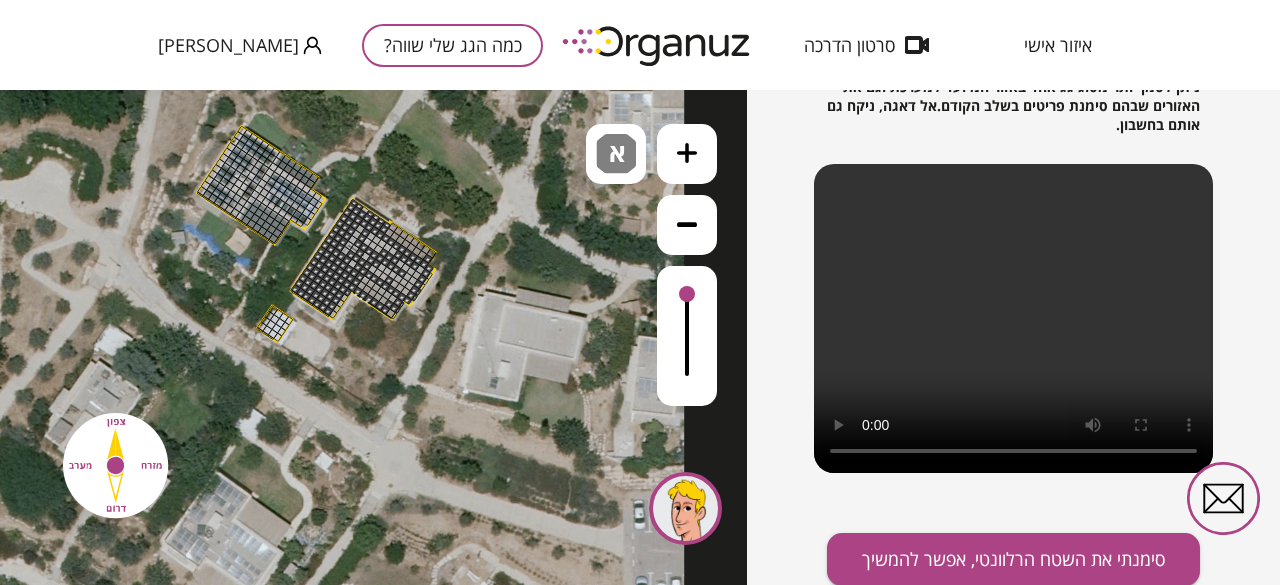 drag, startPoint x: 342, startPoint y: 265, endPoint x: 364, endPoint y: 211, distance: 58.30952 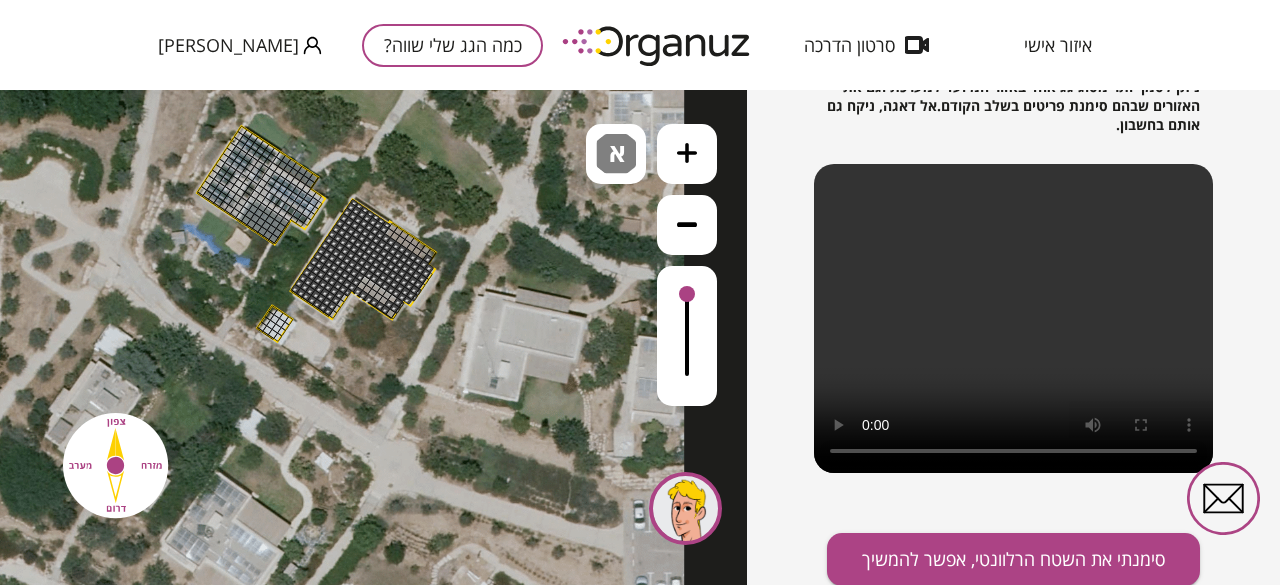 drag, startPoint x: 360, startPoint y: 225, endPoint x: 398, endPoint y: 289, distance: 74.431175 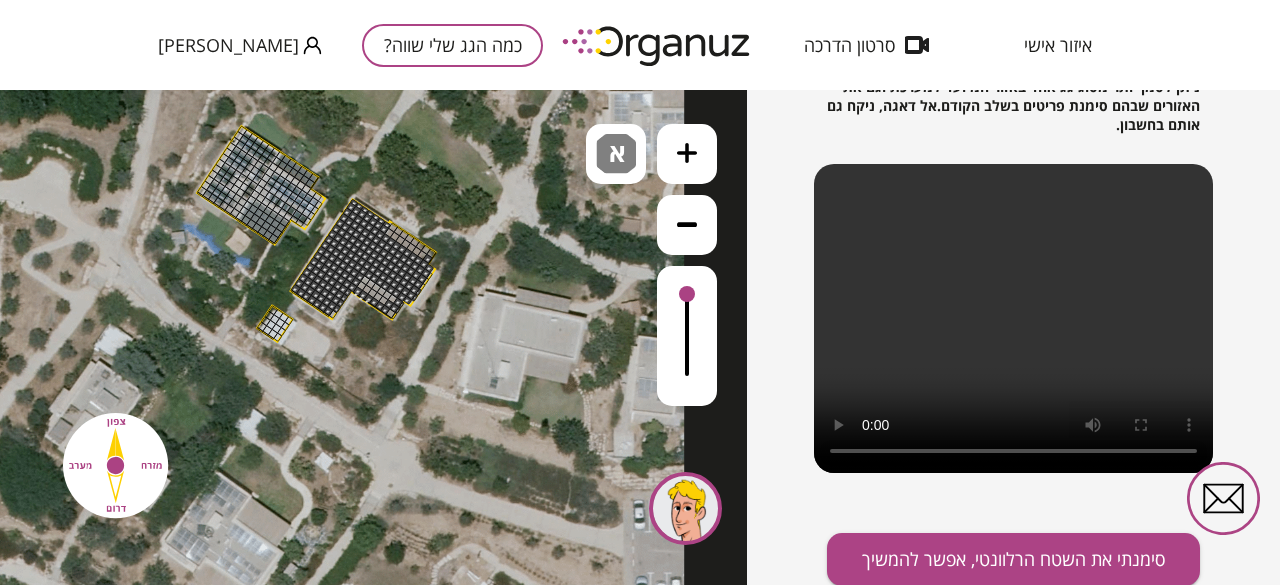 drag, startPoint x: 346, startPoint y: 295, endPoint x: 336, endPoint y: 309, distance: 17.20465 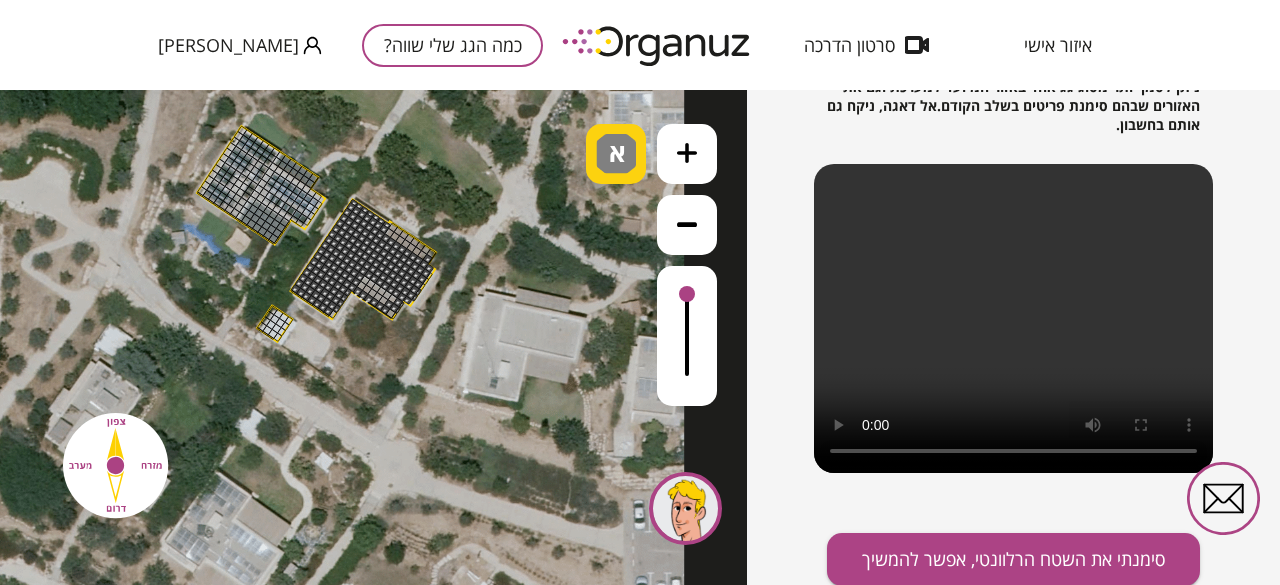 click at bounding box center [616, 154] 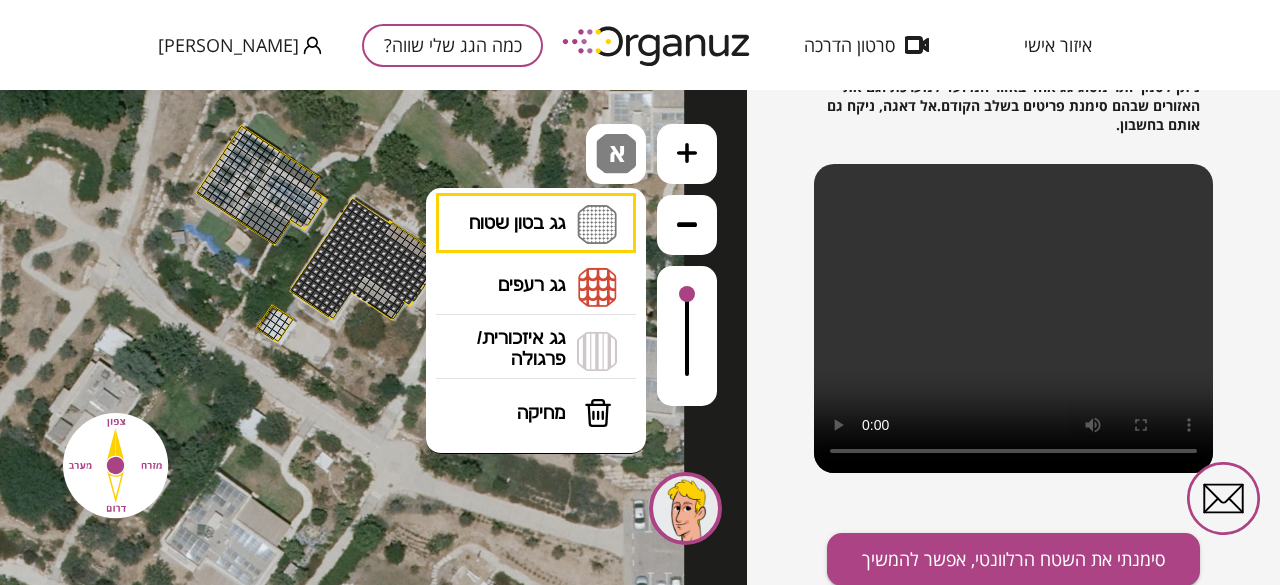 click on "מחיקה" at bounding box center [541, 413] 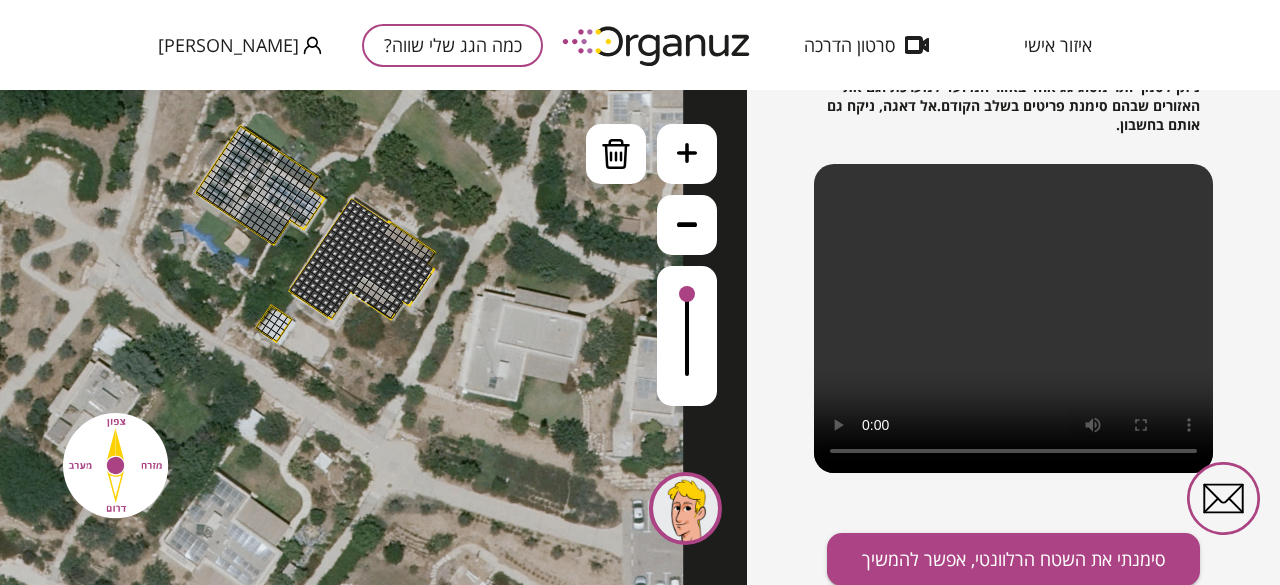 click at bounding box center [397, 303] 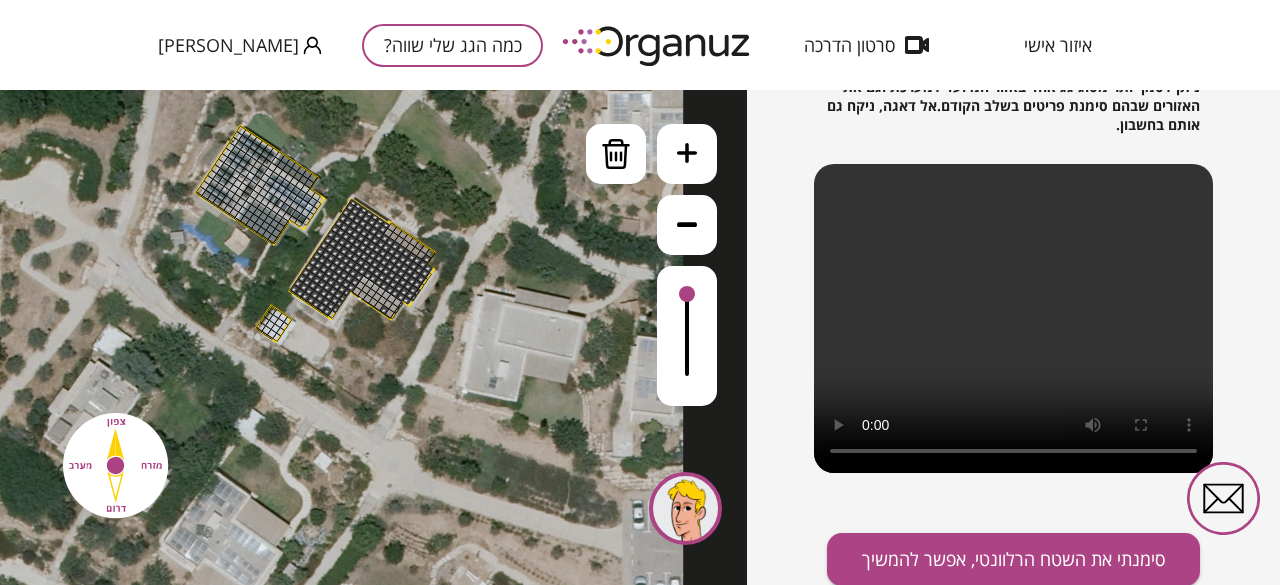 drag, startPoint x: 392, startPoint y: 307, endPoint x: 364, endPoint y: 299, distance: 29.12044 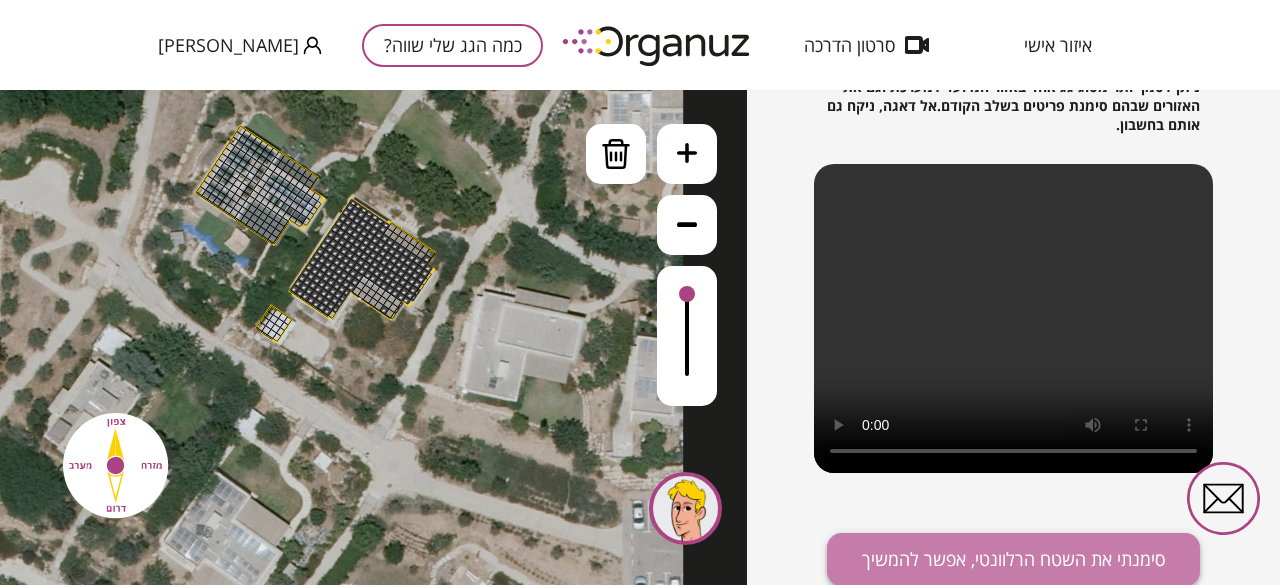 click on "סימנתי את השטח הרלוונטי, אפשר להמשיך" at bounding box center (1013, 559) 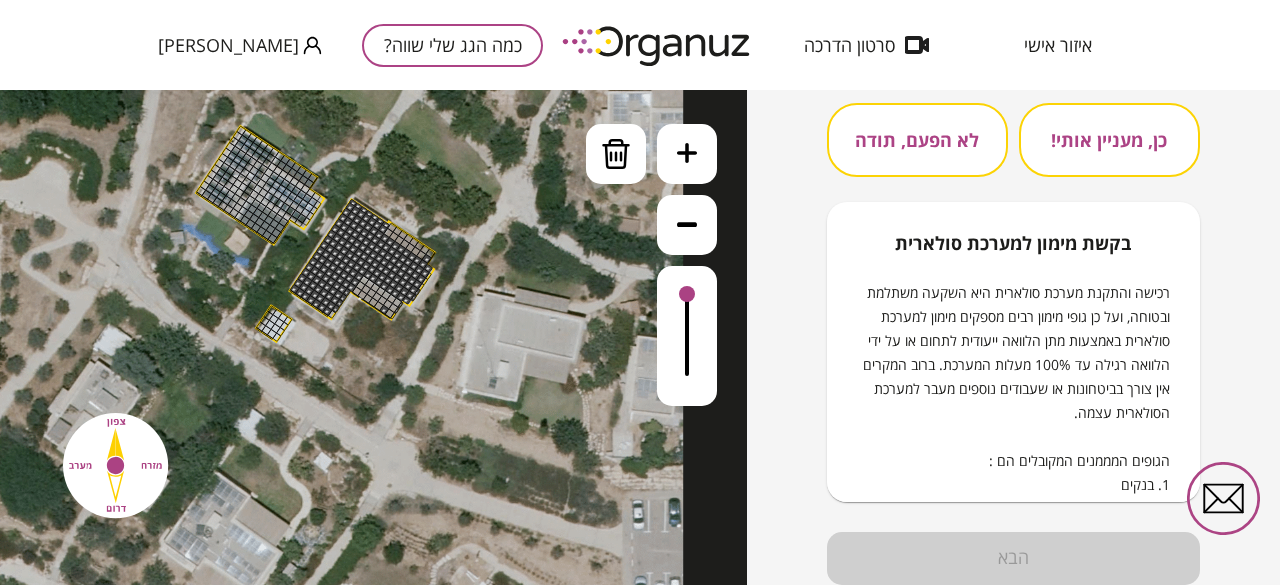 scroll, scrollTop: 295, scrollLeft: 0, axis: vertical 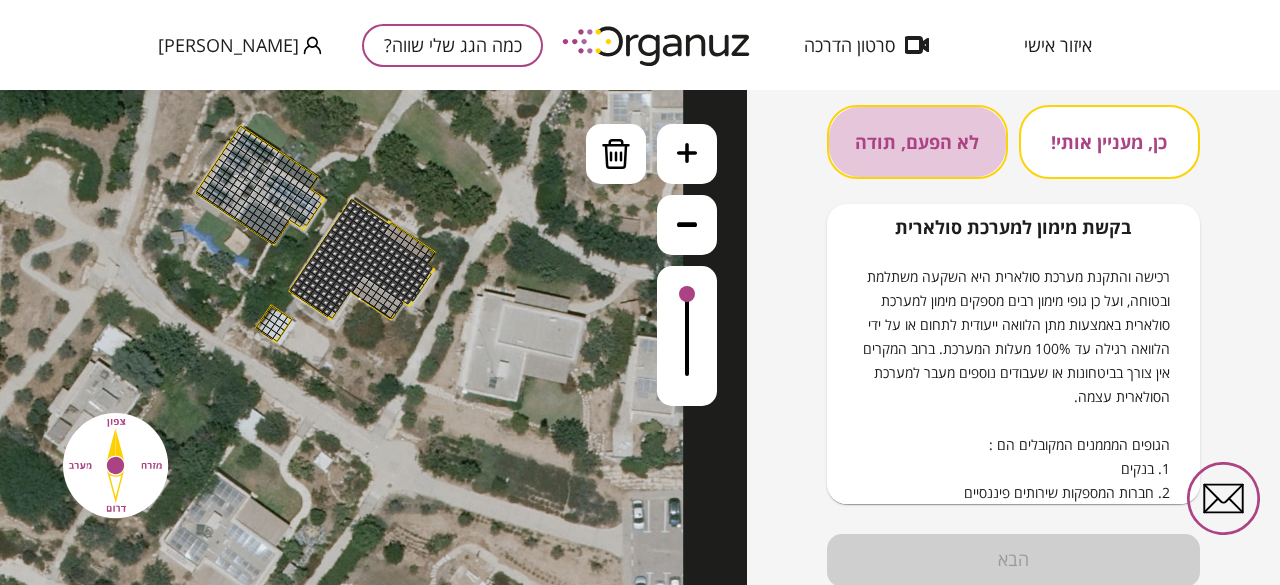 click on "לא הפעם, תודה" at bounding box center [917, 142] 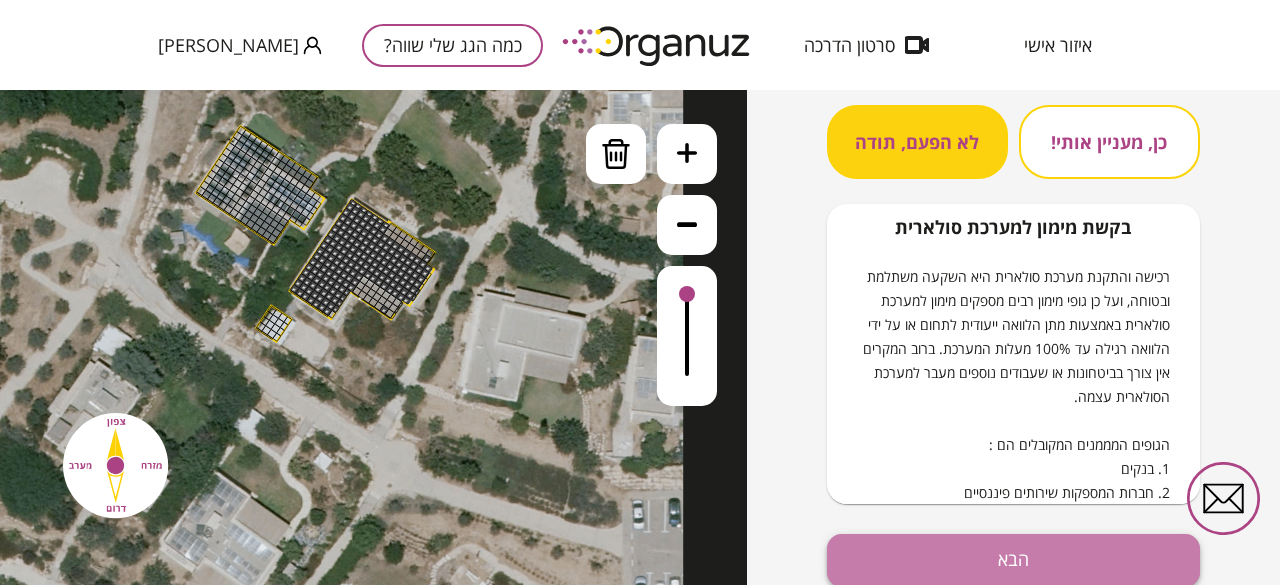 click on "הבא" at bounding box center [1013, 560] 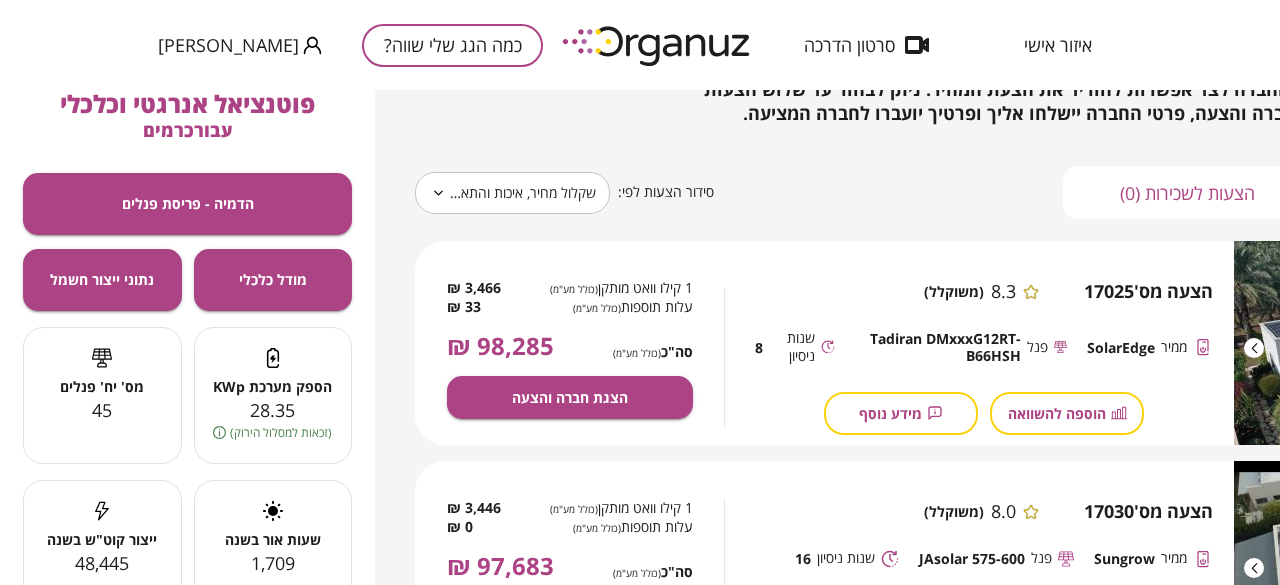 scroll, scrollTop: 200, scrollLeft: 0, axis: vertical 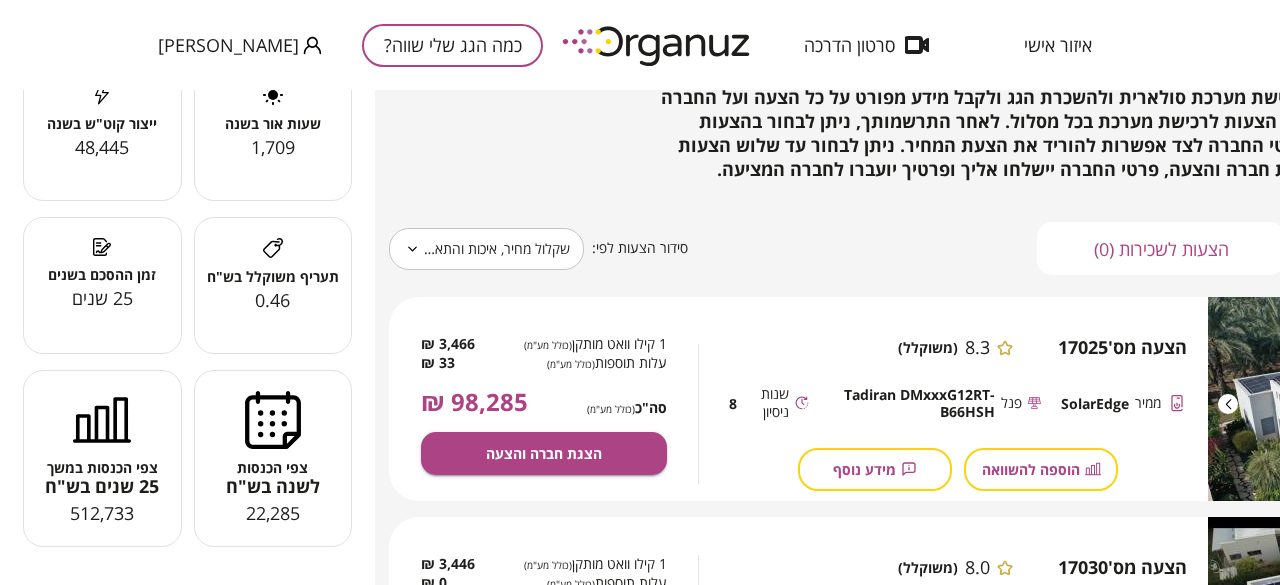 click 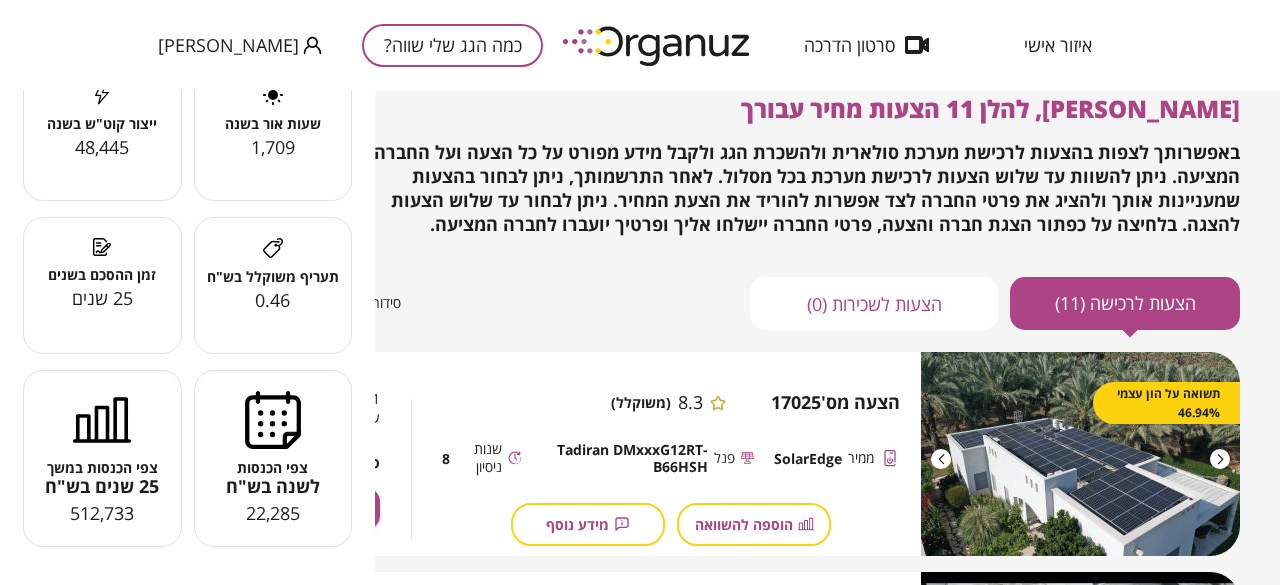 scroll, scrollTop: 0, scrollLeft: 316, axis: horizontal 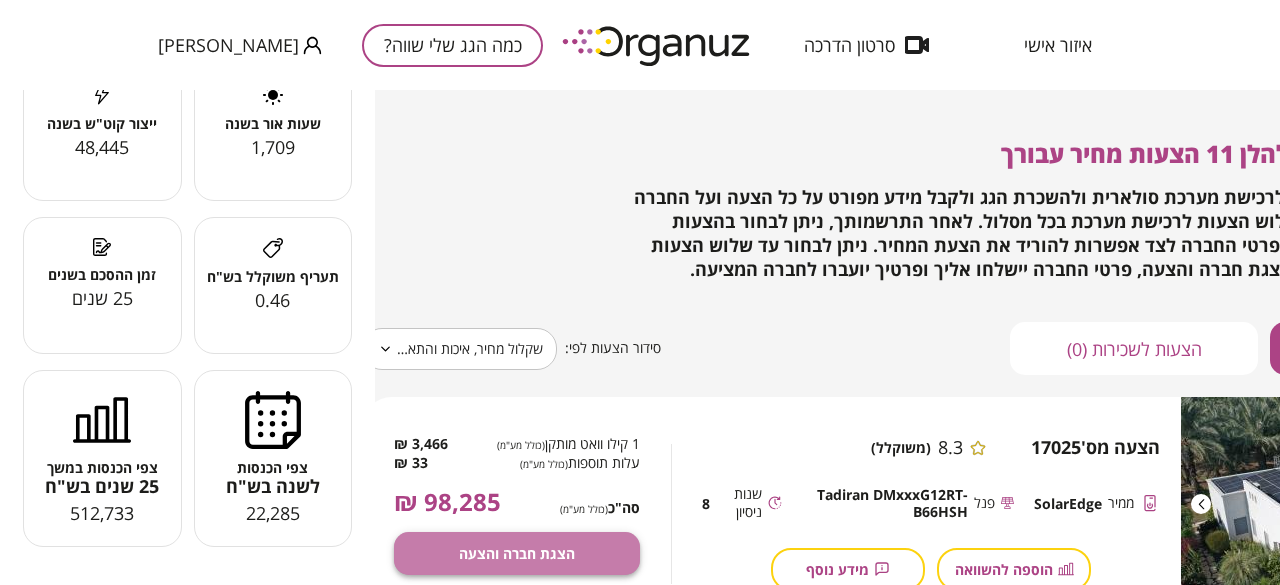 click on "הצגת חברה והצעה" at bounding box center [517, 553] 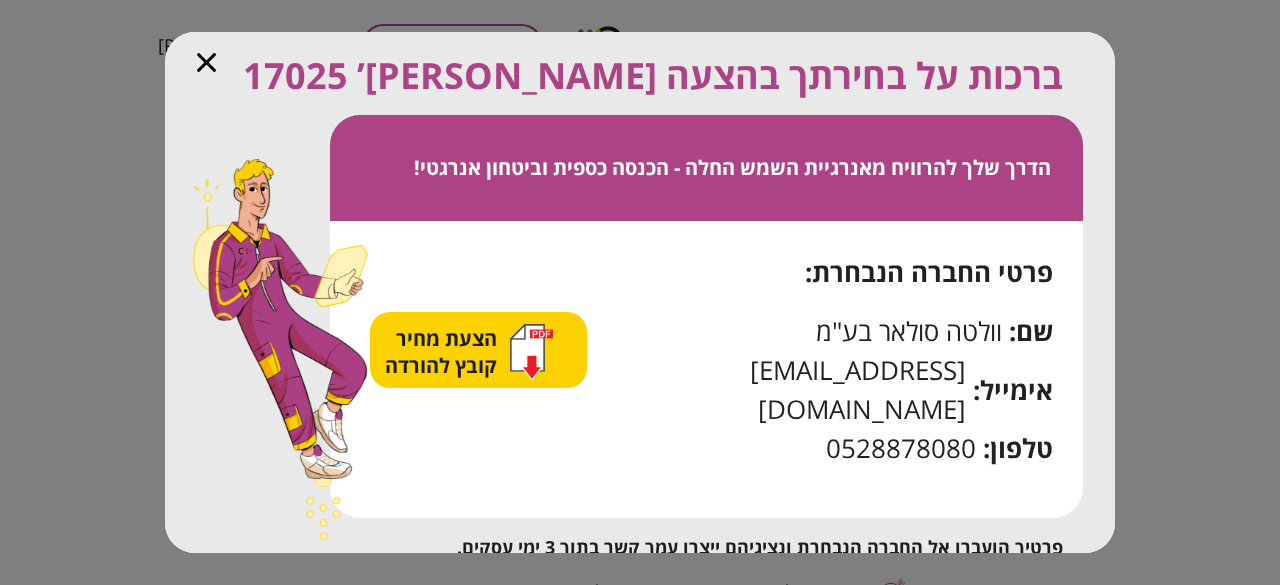scroll, scrollTop: 30, scrollLeft: 0, axis: vertical 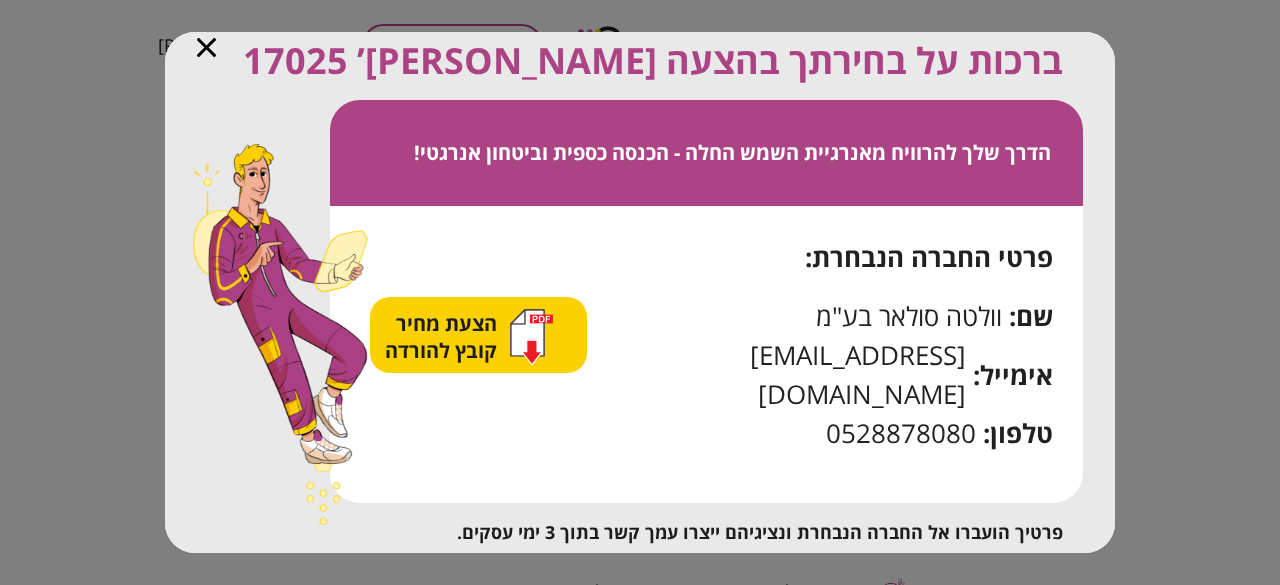 click on "הצעת מחיר
קובץ להורדה" at bounding box center [443, 337] 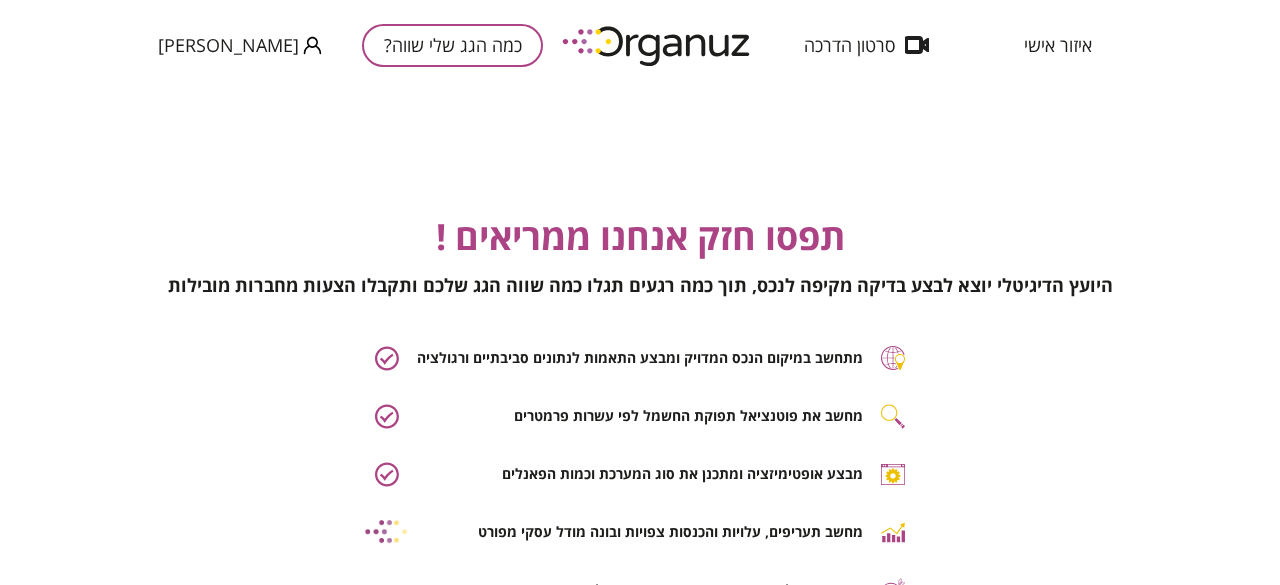 scroll, scrollTop: 5, scrollLeft: 53, axis: both 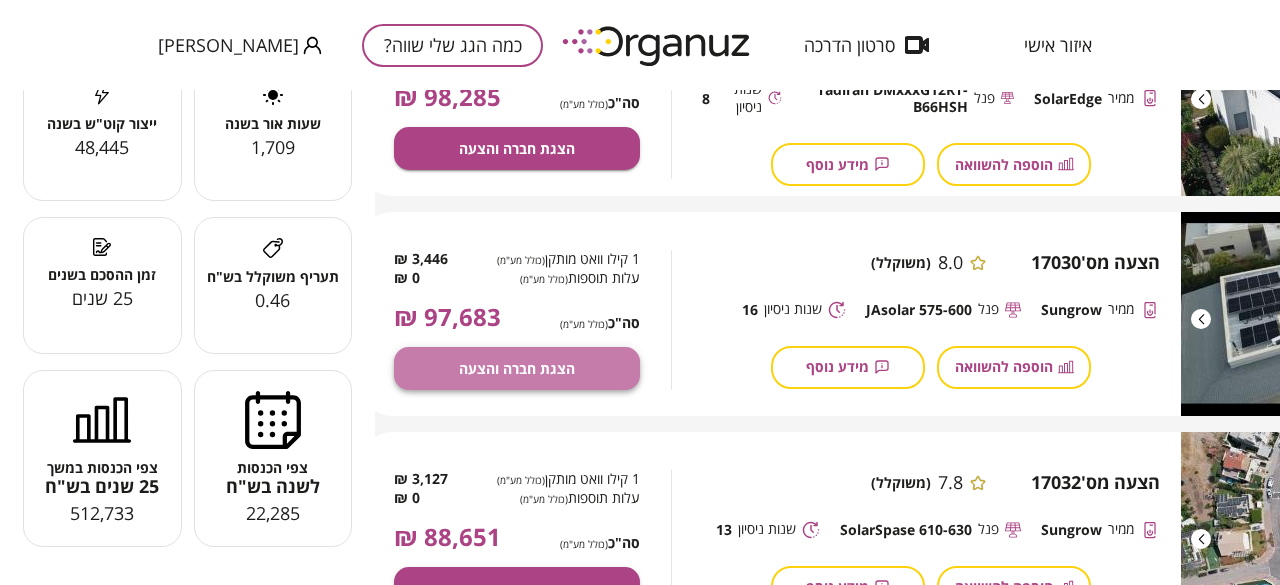 click on "הצגת חברה והצעה" at bounding box center (517, 368) 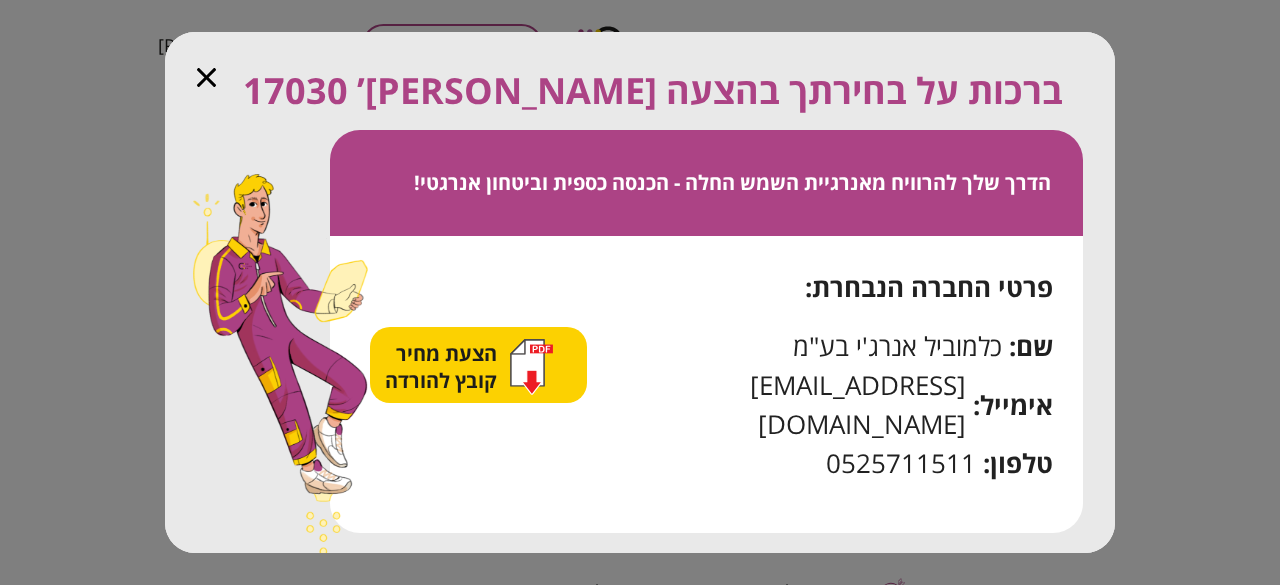 scroll, scrollTop: 30, scrollLeft: 0, axis: vertical 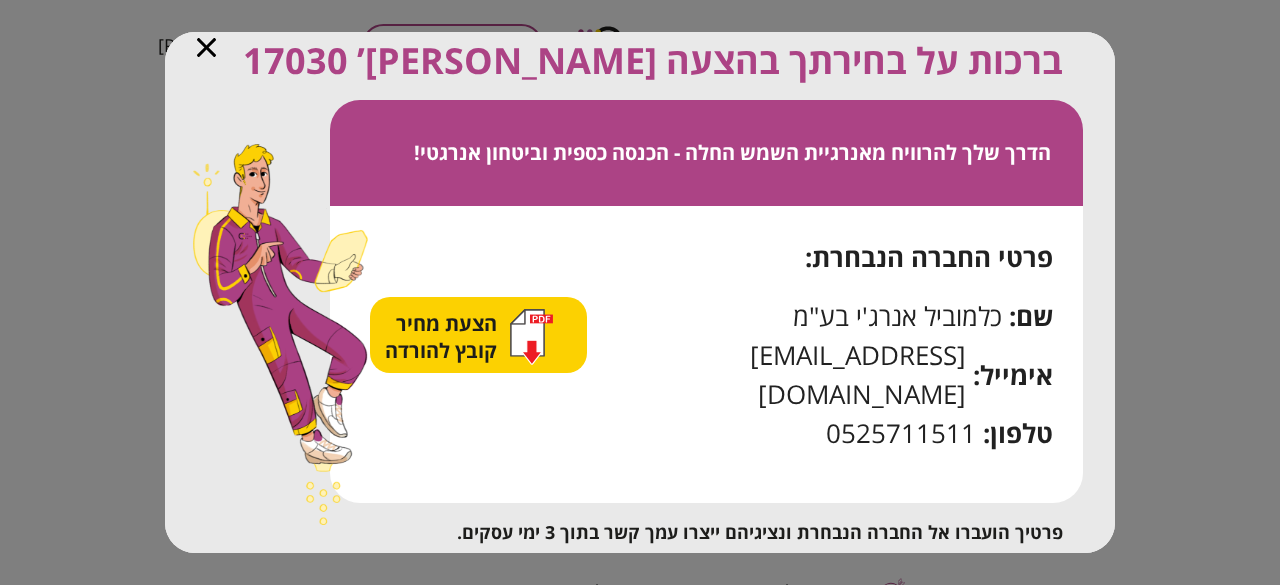 click on "הצעת מחיר
קובץ להורדה" at bounding box center [443, 337] 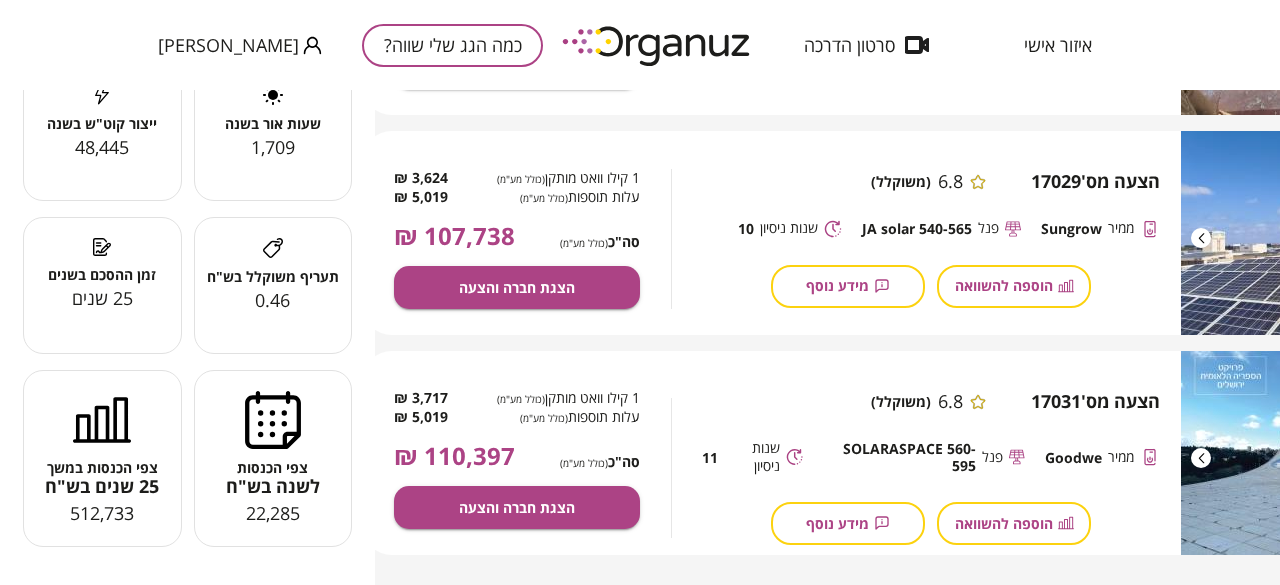 scroll, scrollTop: 2280, scrollLeft: 53, axis: both 